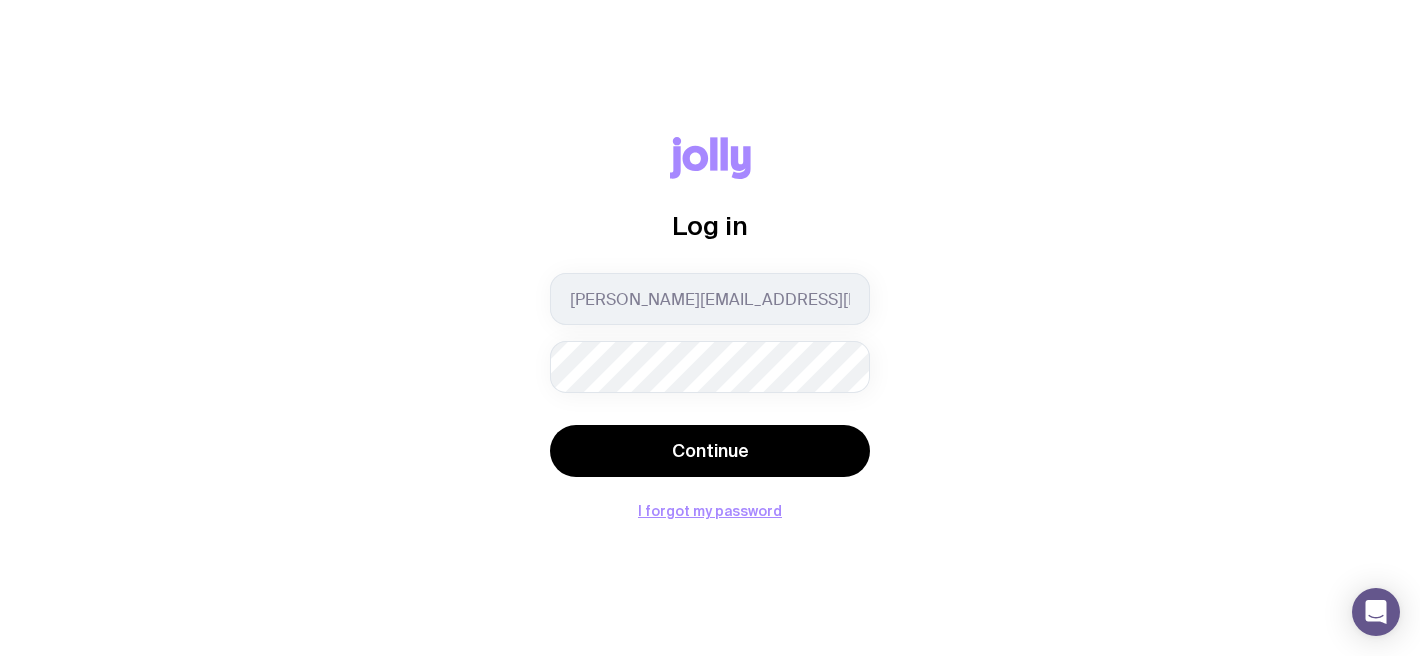 scroll, scrollTop: 0, scrollLeft: 0, axis: both 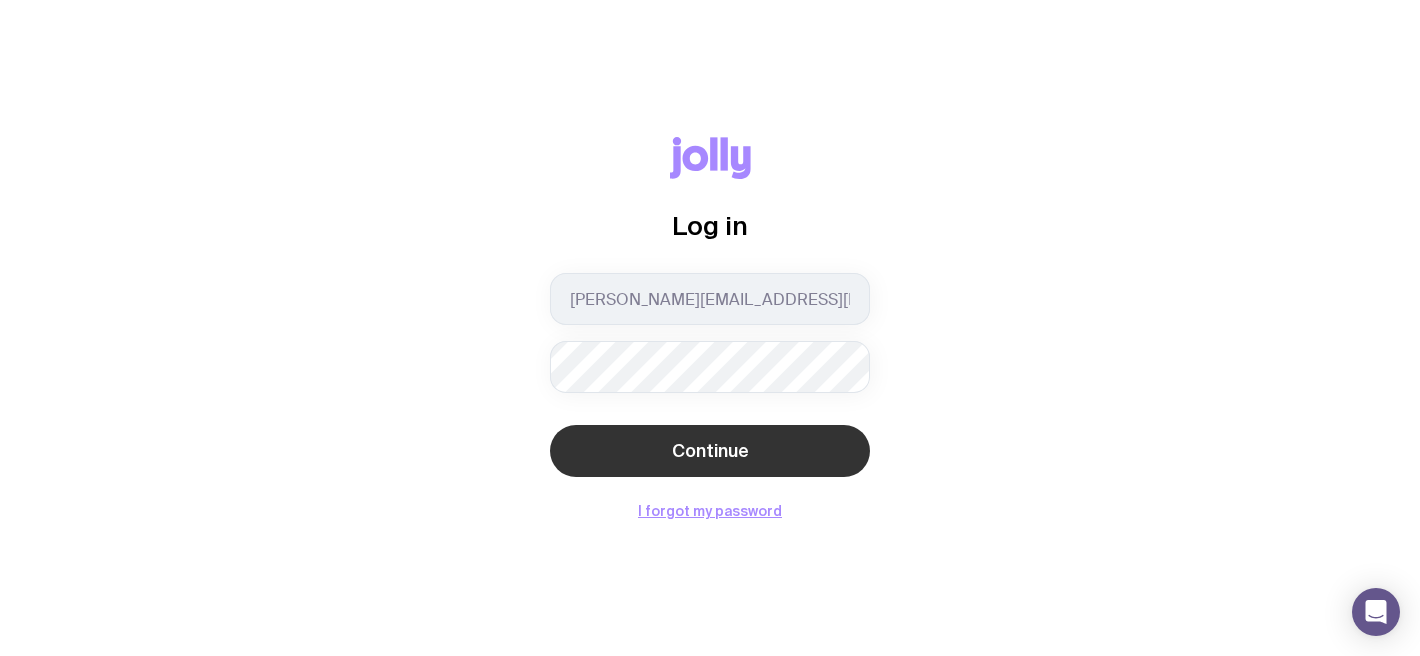 click on "Continue" at bounding box center (710, 451) 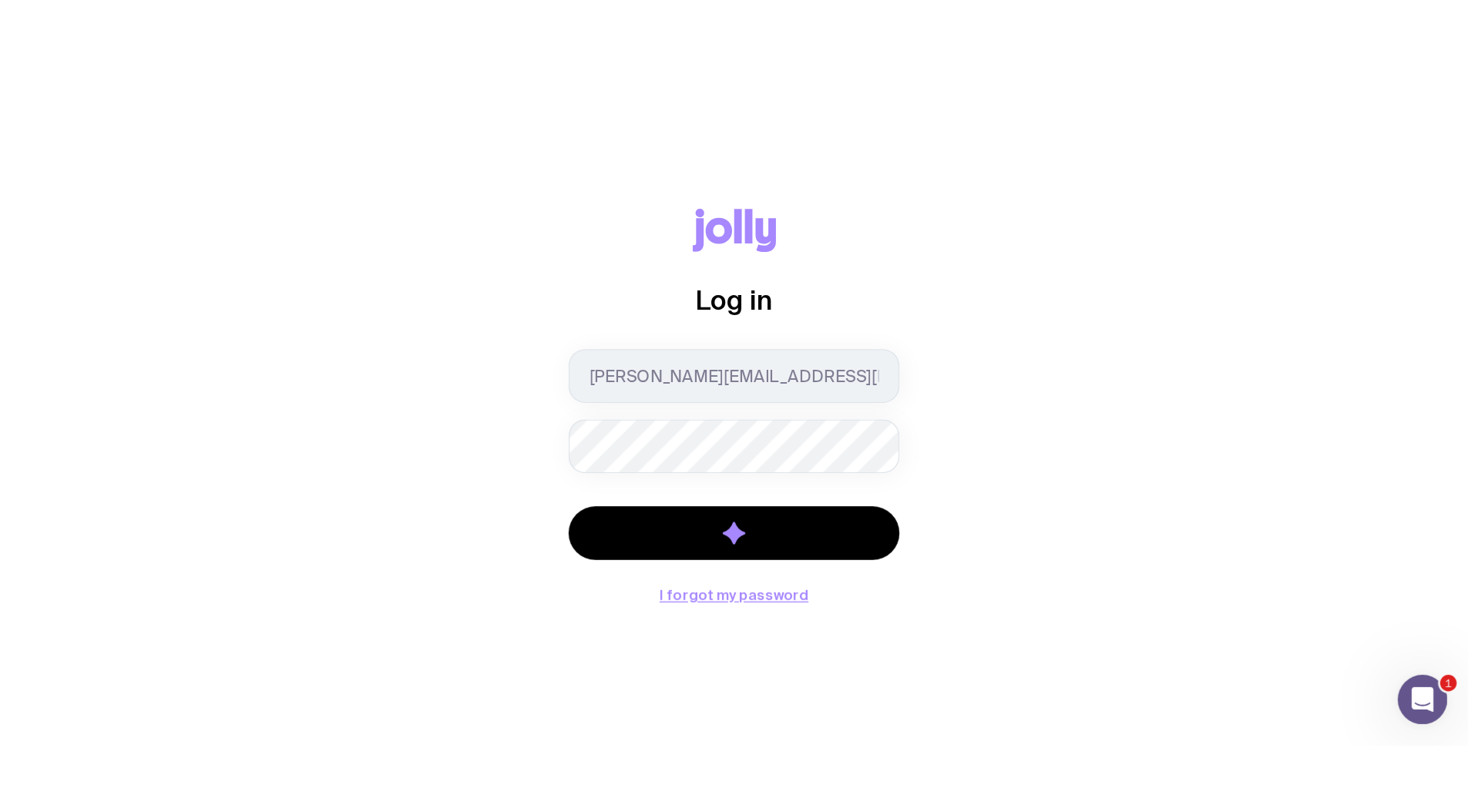 scroll, scrollTop: 0, scrollLeft: 0, axis: both 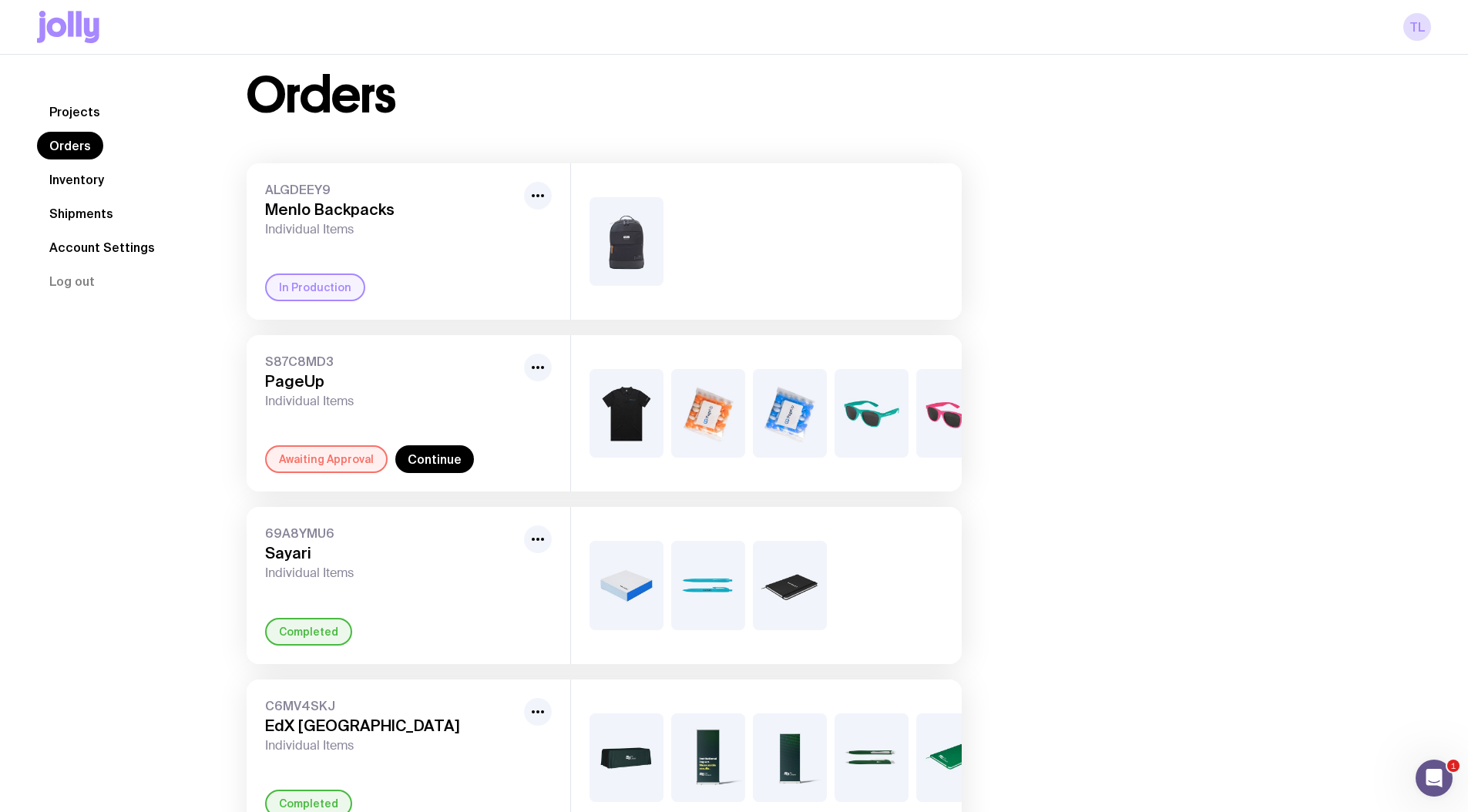 click on "Projects Orders Inventory Shipments Account Settings  Log out" at bounding box center [123, 606] 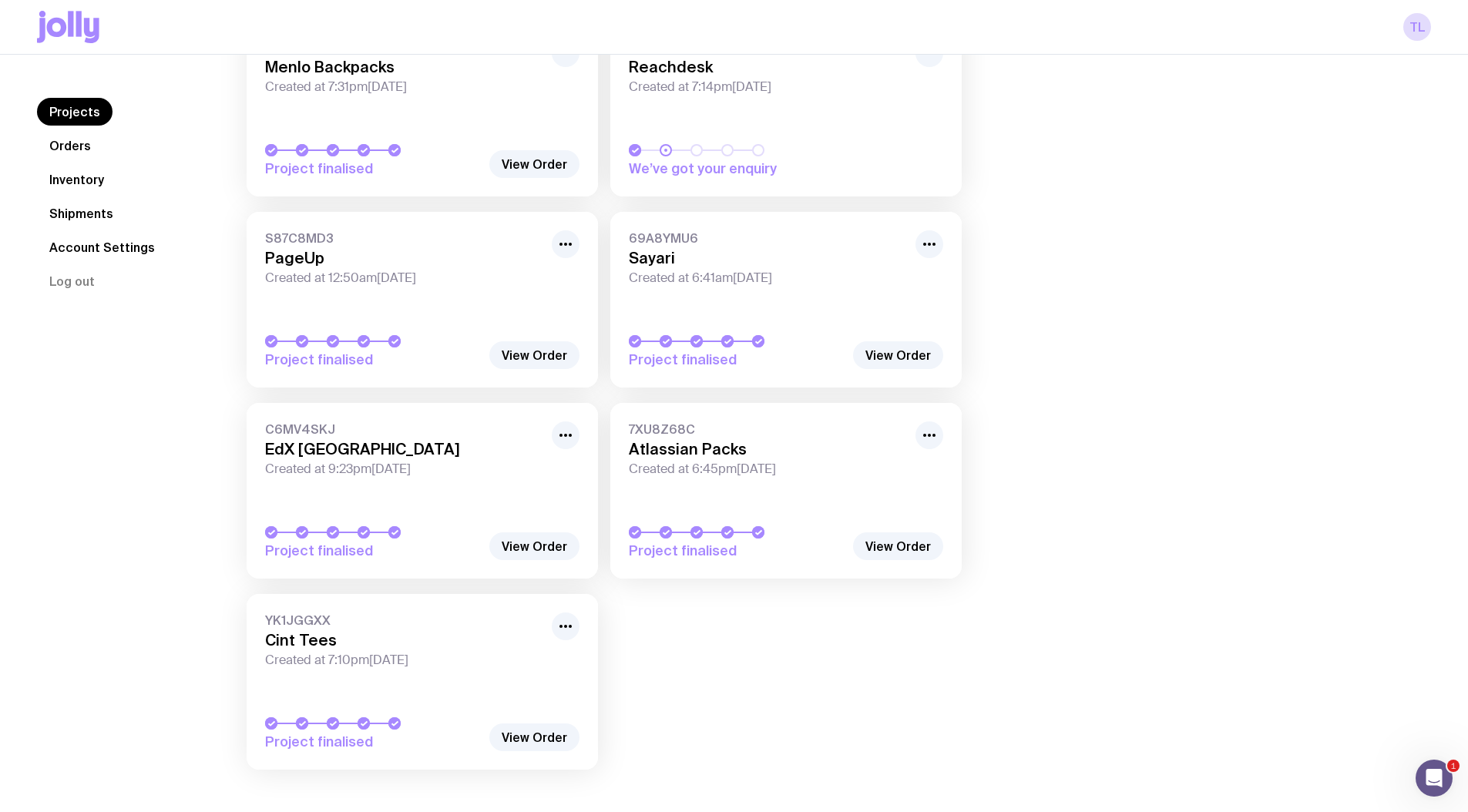 scroll, scrollTop: 186, scrollLeft: 0, axis: vertical 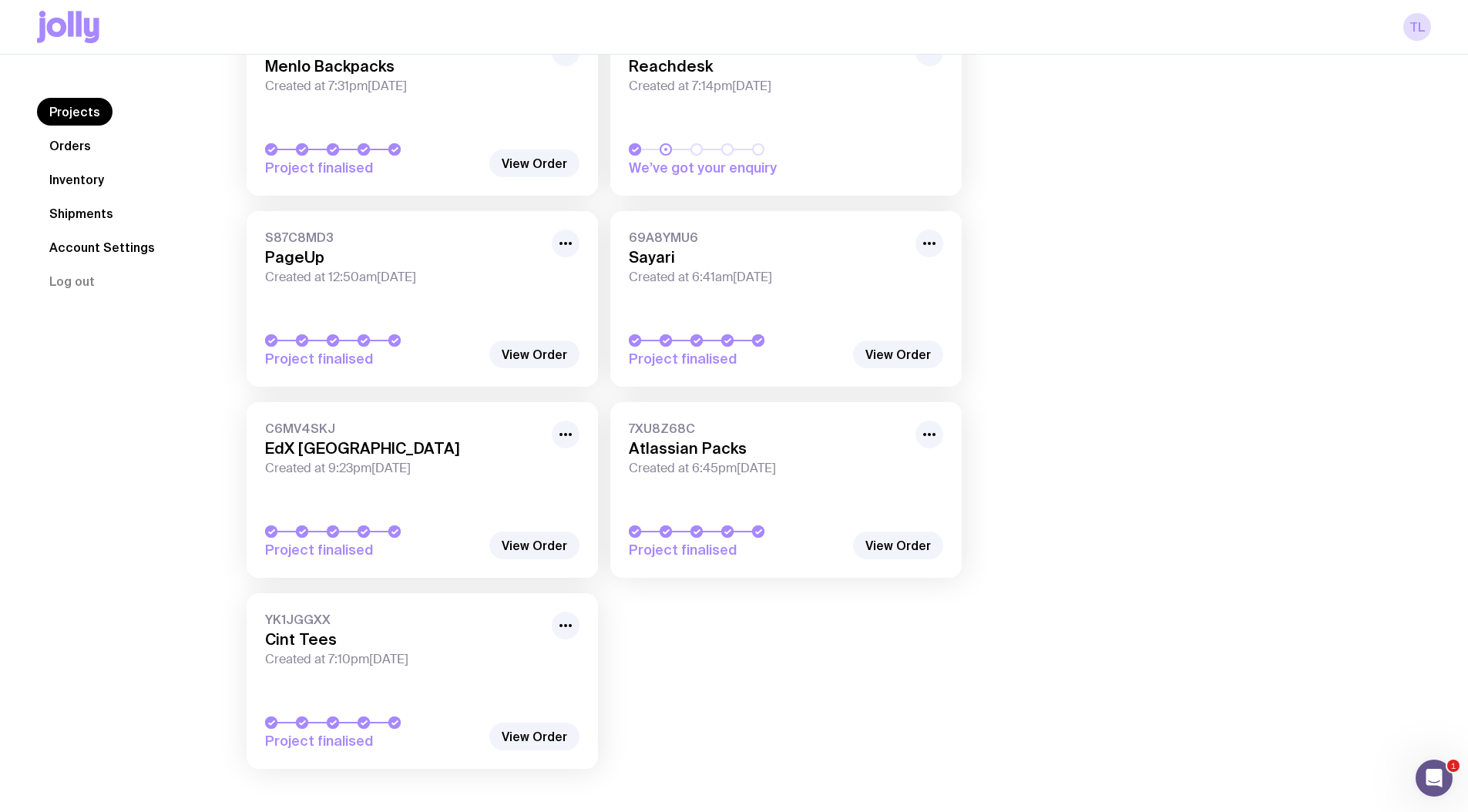 click on "Created at 6:45pm[DATE]" at bounding box center [768, 468] 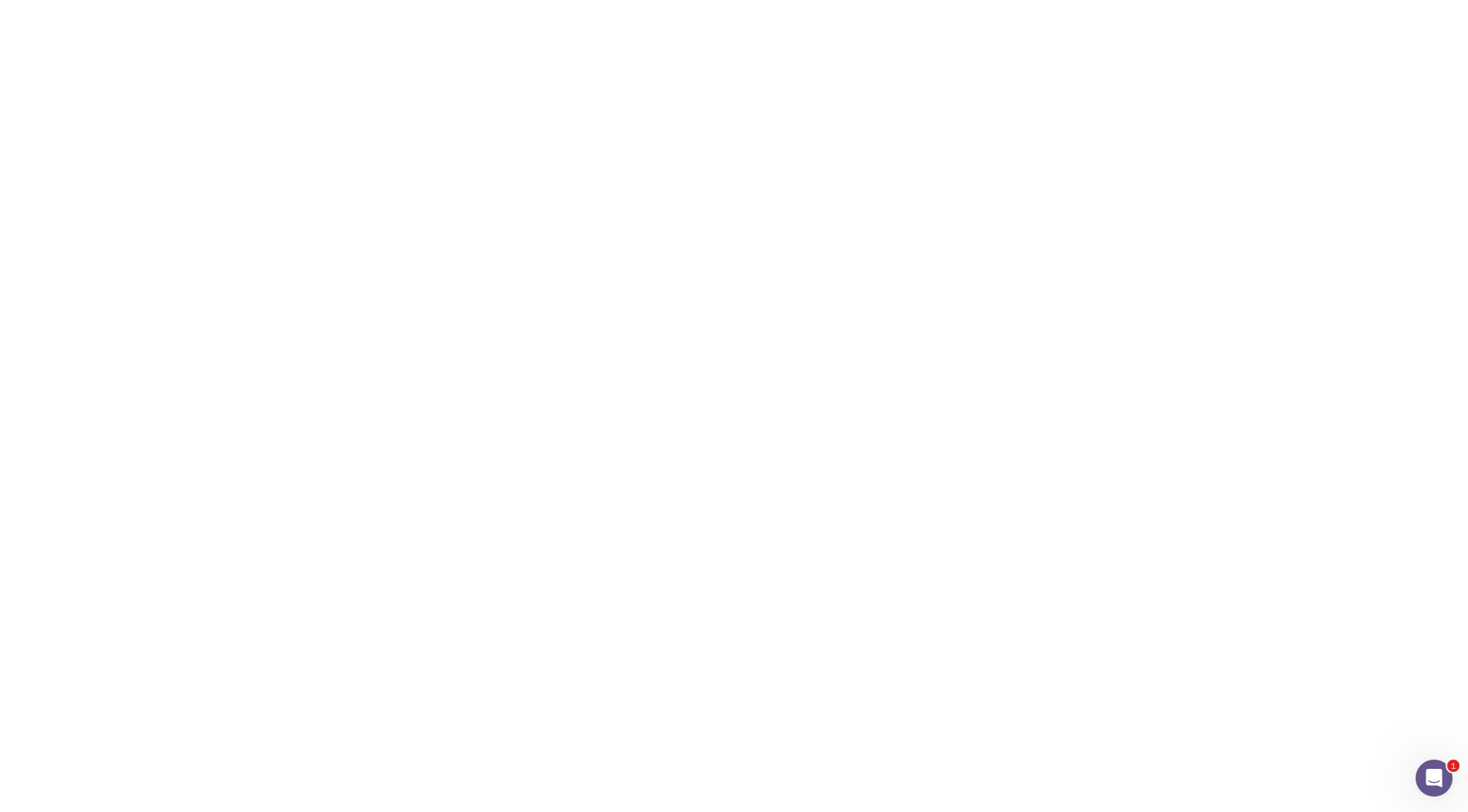 scroll, scrollTop: 0, scrollLeft: 0, axis: both 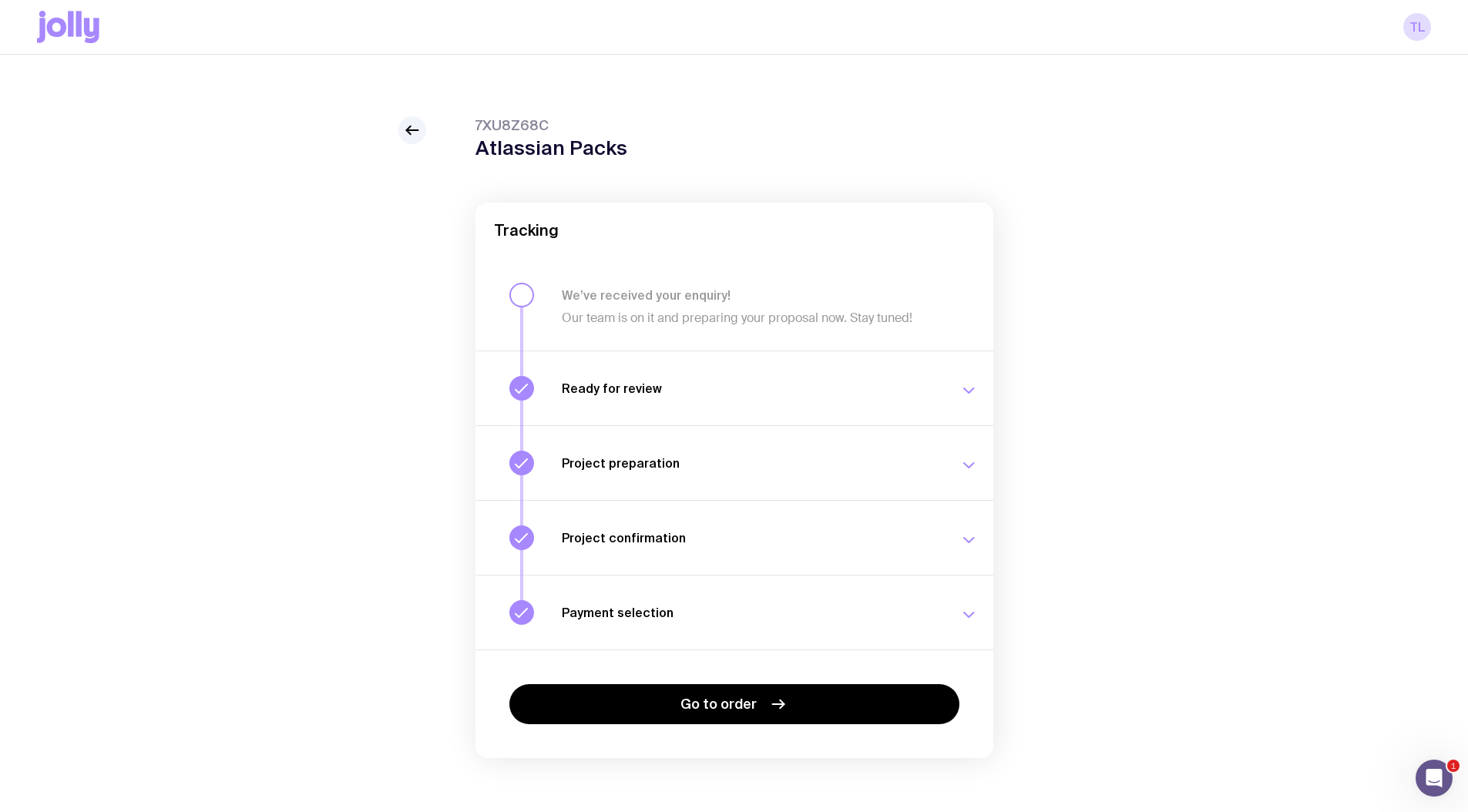 click on "Our team is on it and preparing your proposal now. Stay tuned!" 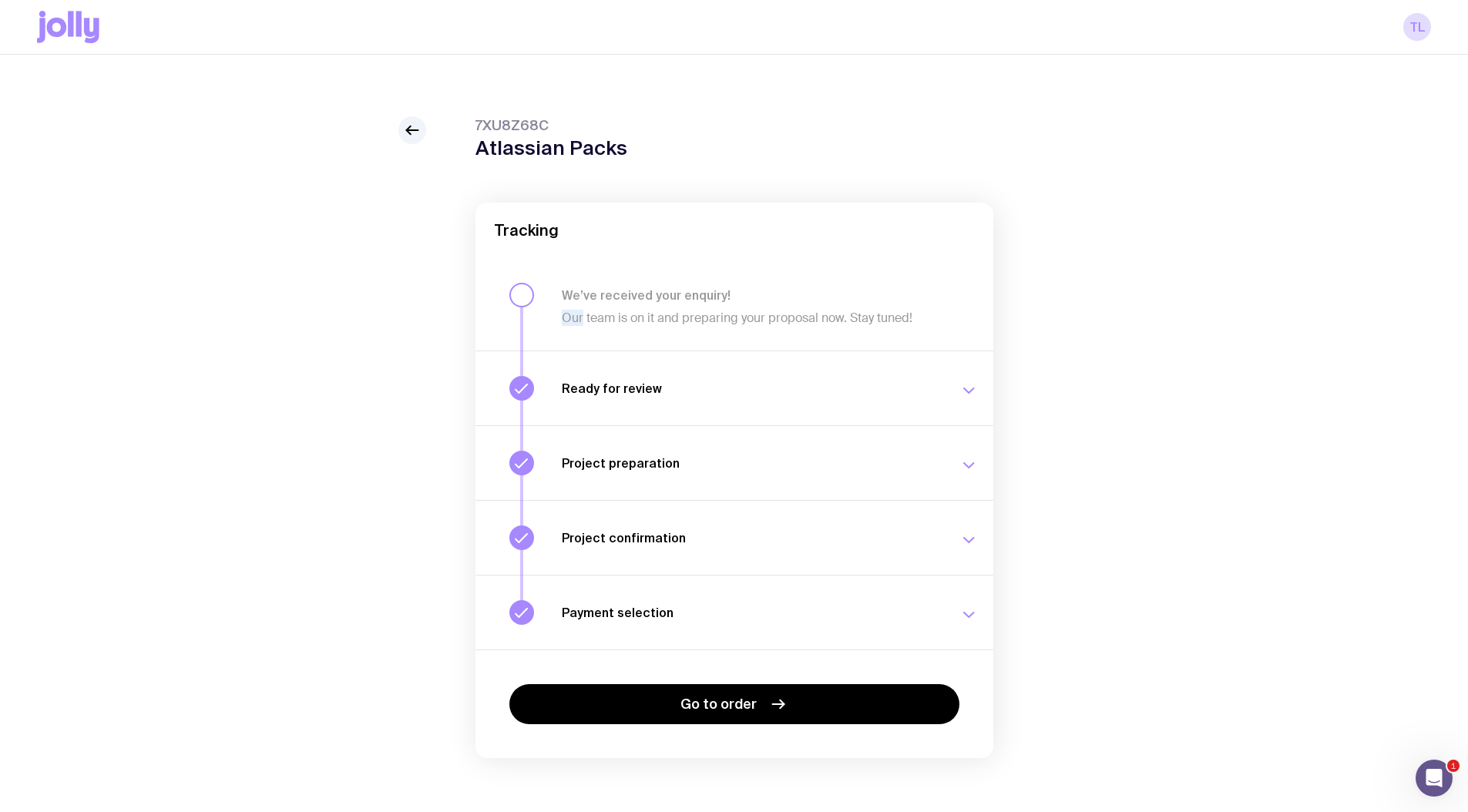 click on "Our team is on it and preparing your proposal now. Stay tuned!" 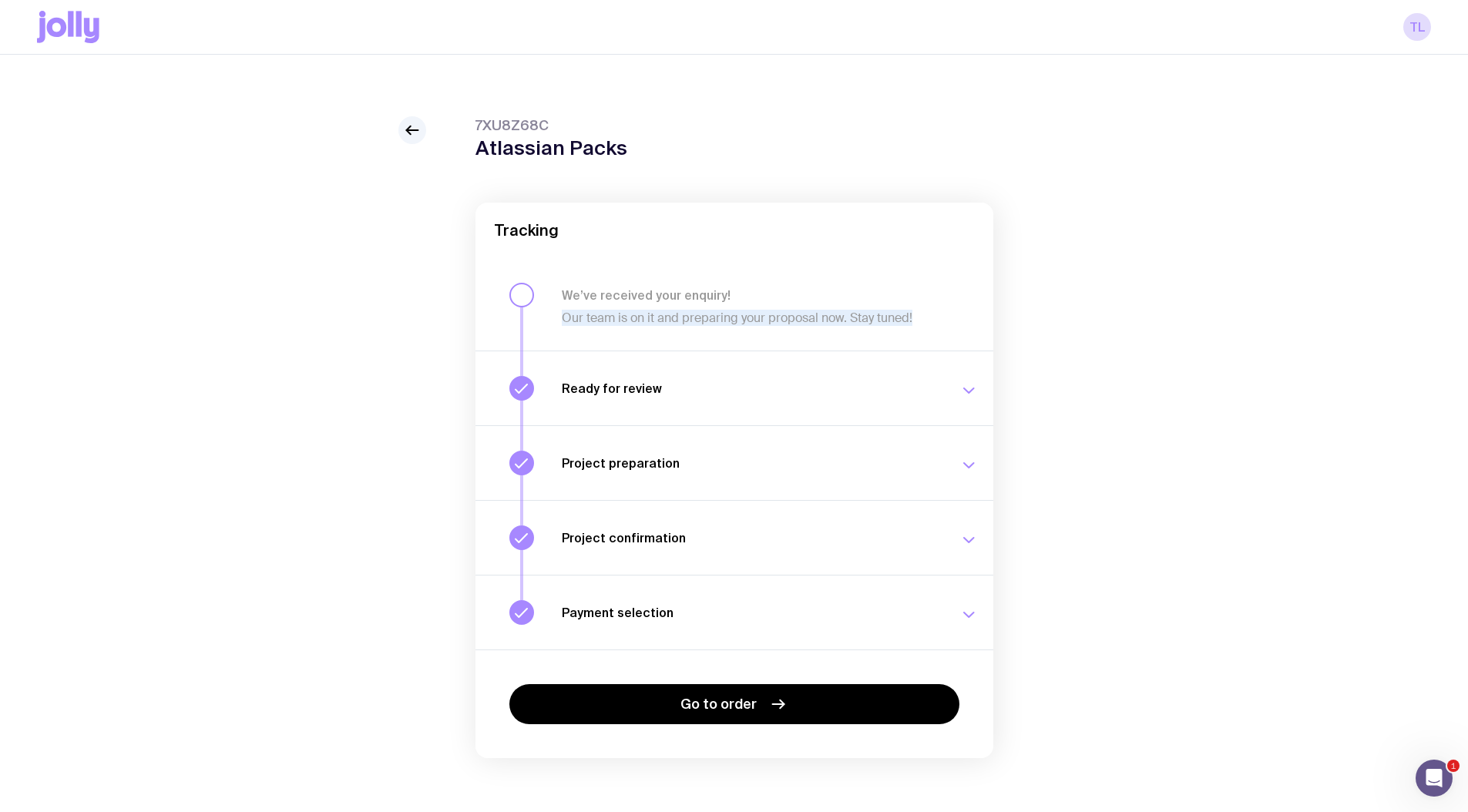 click on "Our team is on it and preparing your proposal now. Stay tuned!" 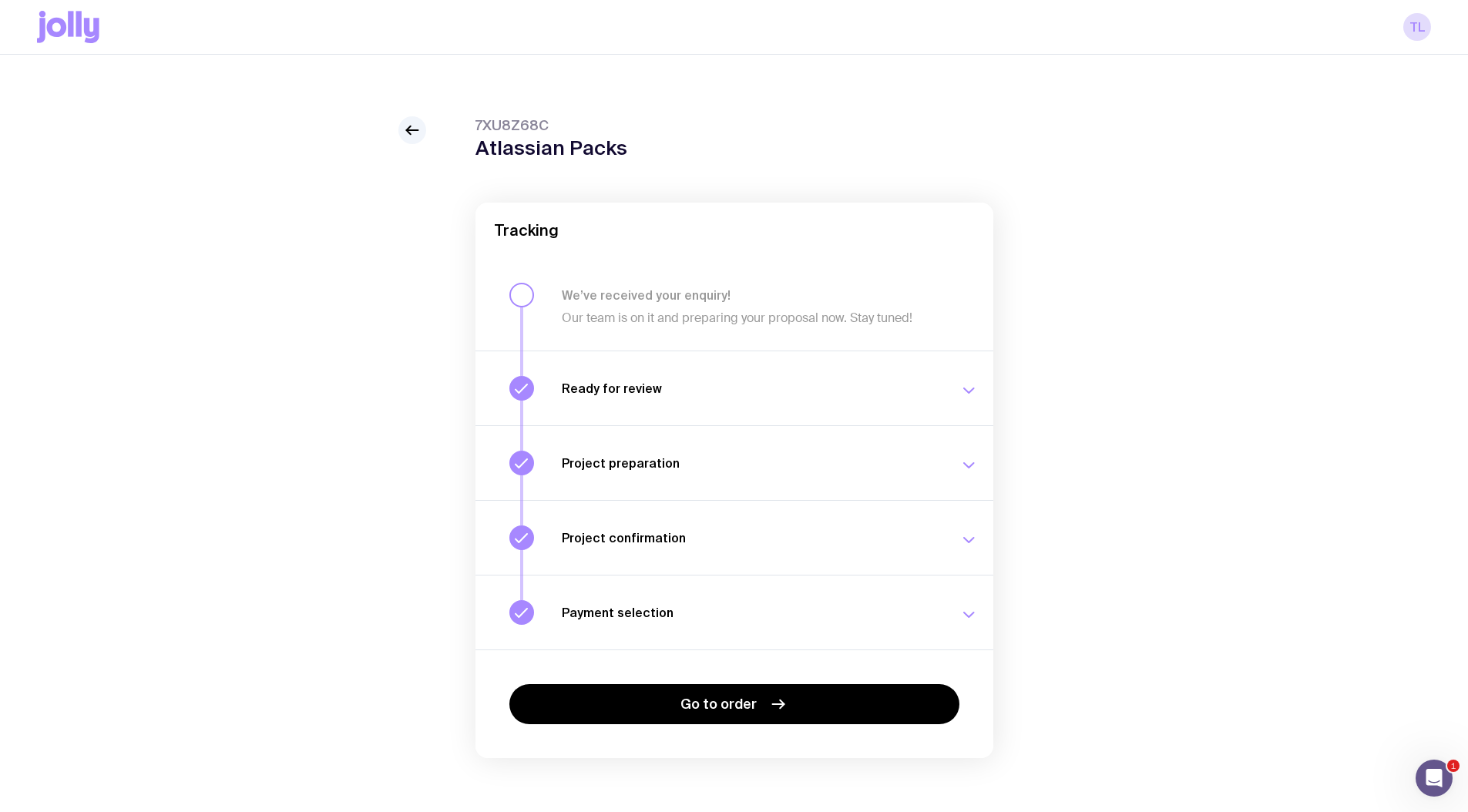 click on "We’ve received your enquiry!" at bounding box center (751, 295) 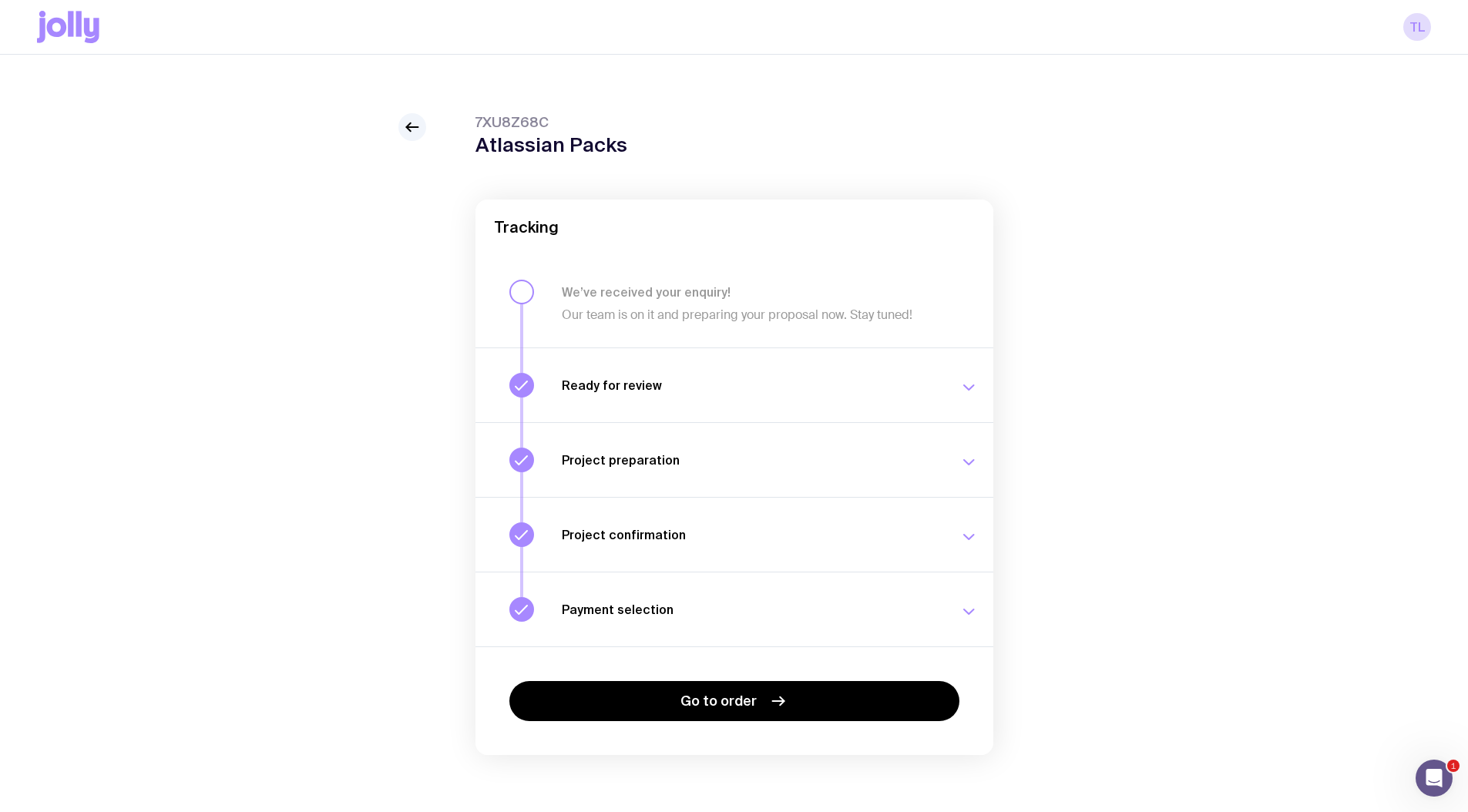click on "Our team is on it and preparing your proposal now. Stay tuned!" 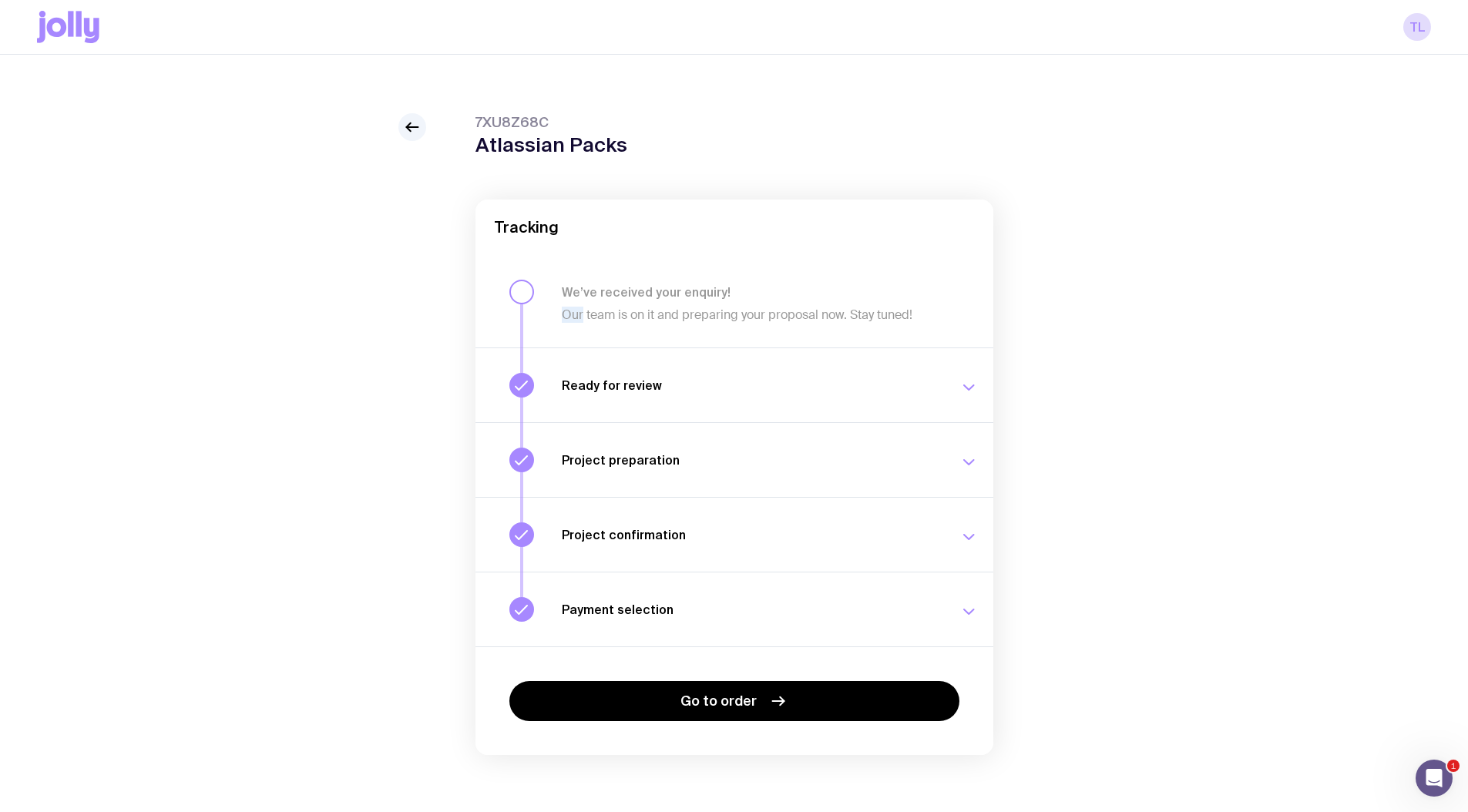 click on "Our team is on it and preparing your proposal now. Stay tuned!" 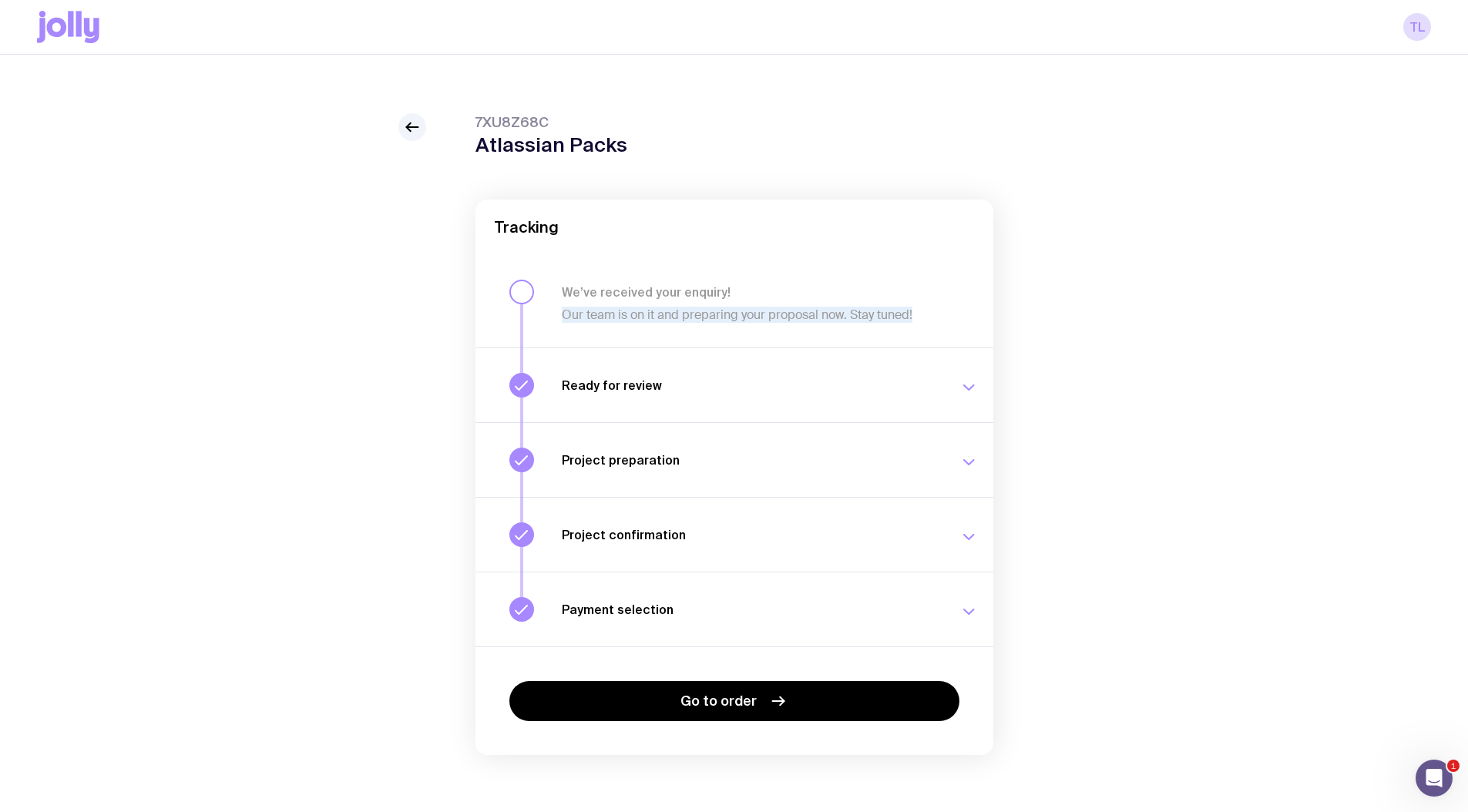 click on "Our team is on it and preparing your proposal now. Stay tuned!" 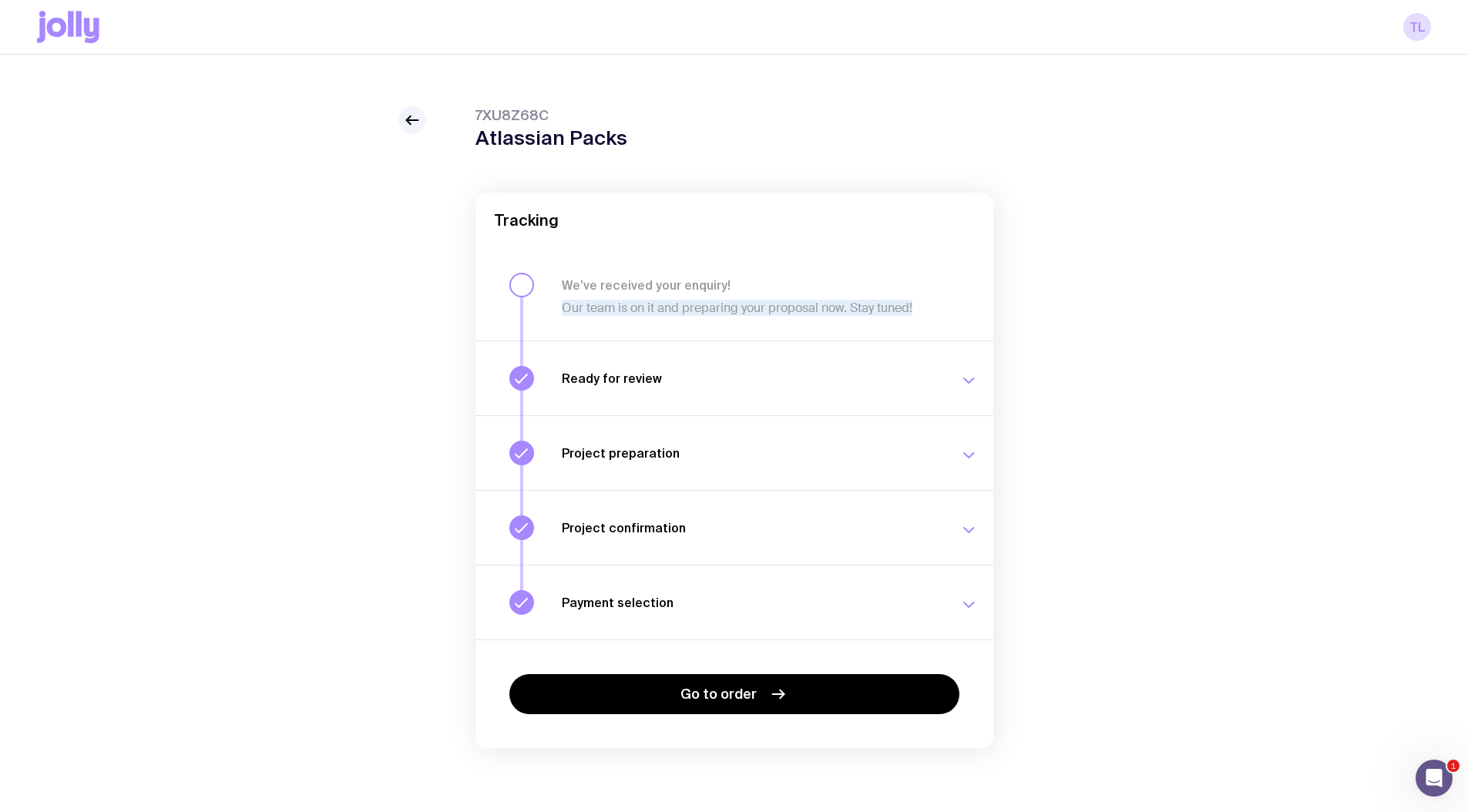 scroll, scrollTop: 21, scrollLeft: 0, axis: vertical 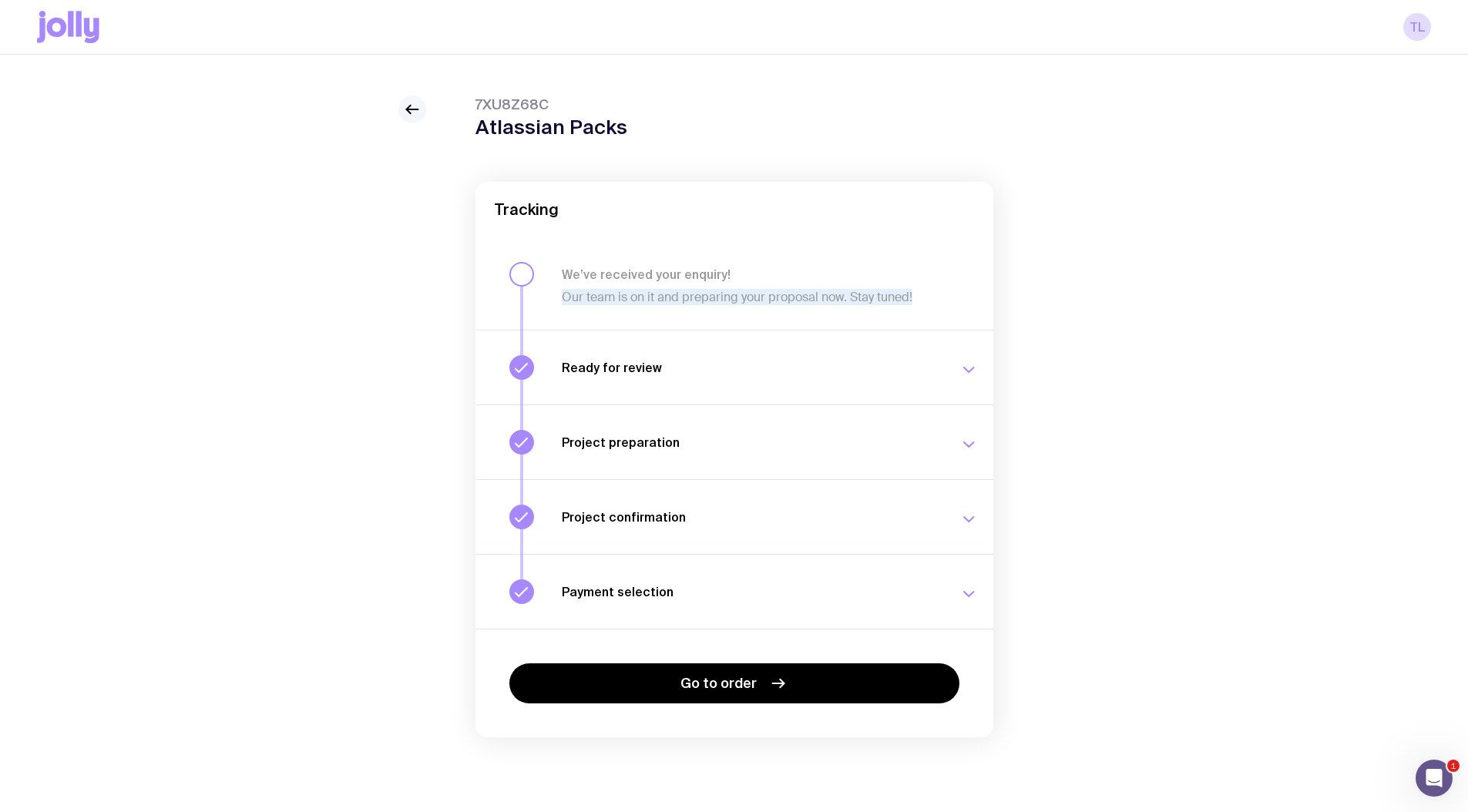 click 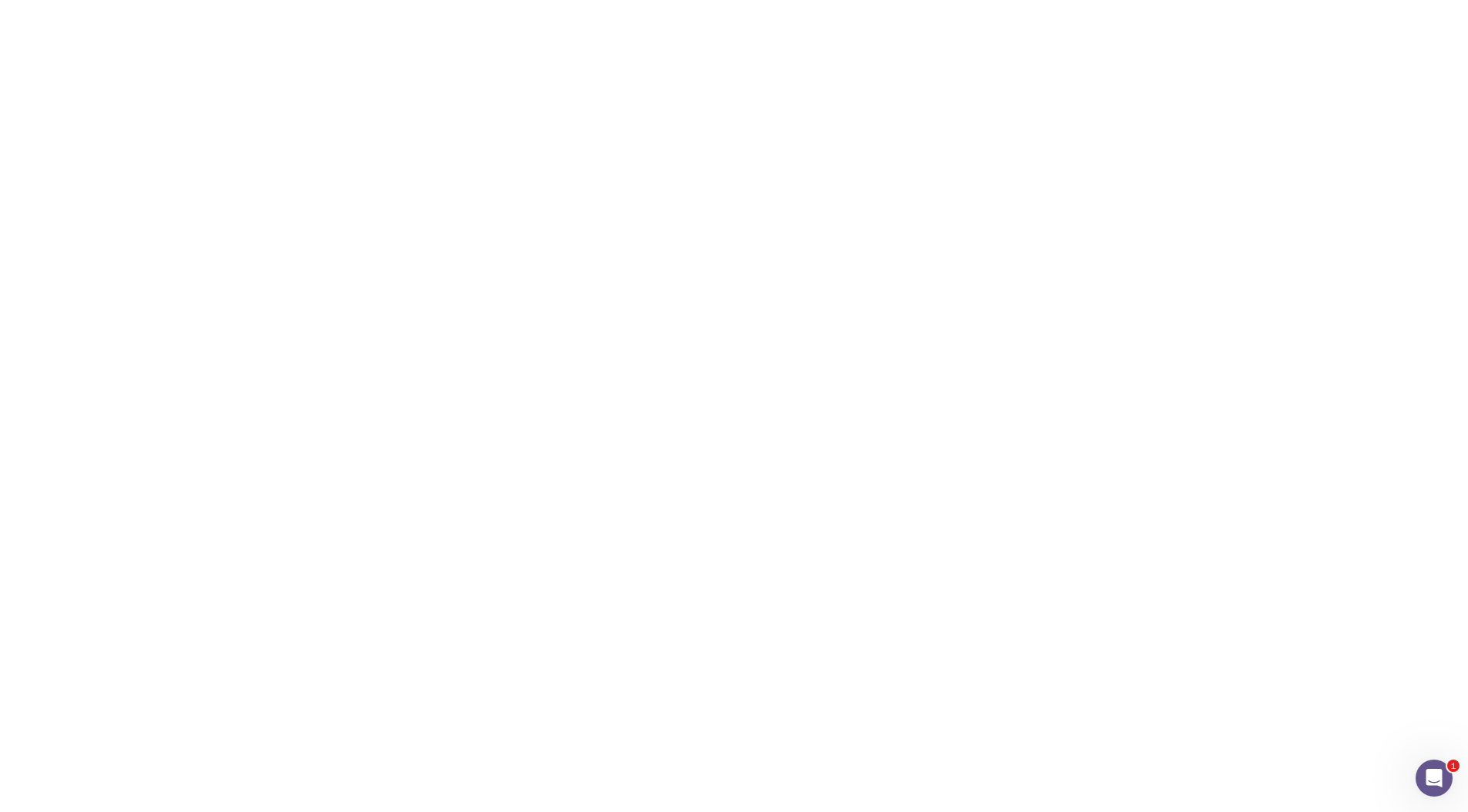 scroll, scrollTop: 0, scrollLeft: 0, axis: both 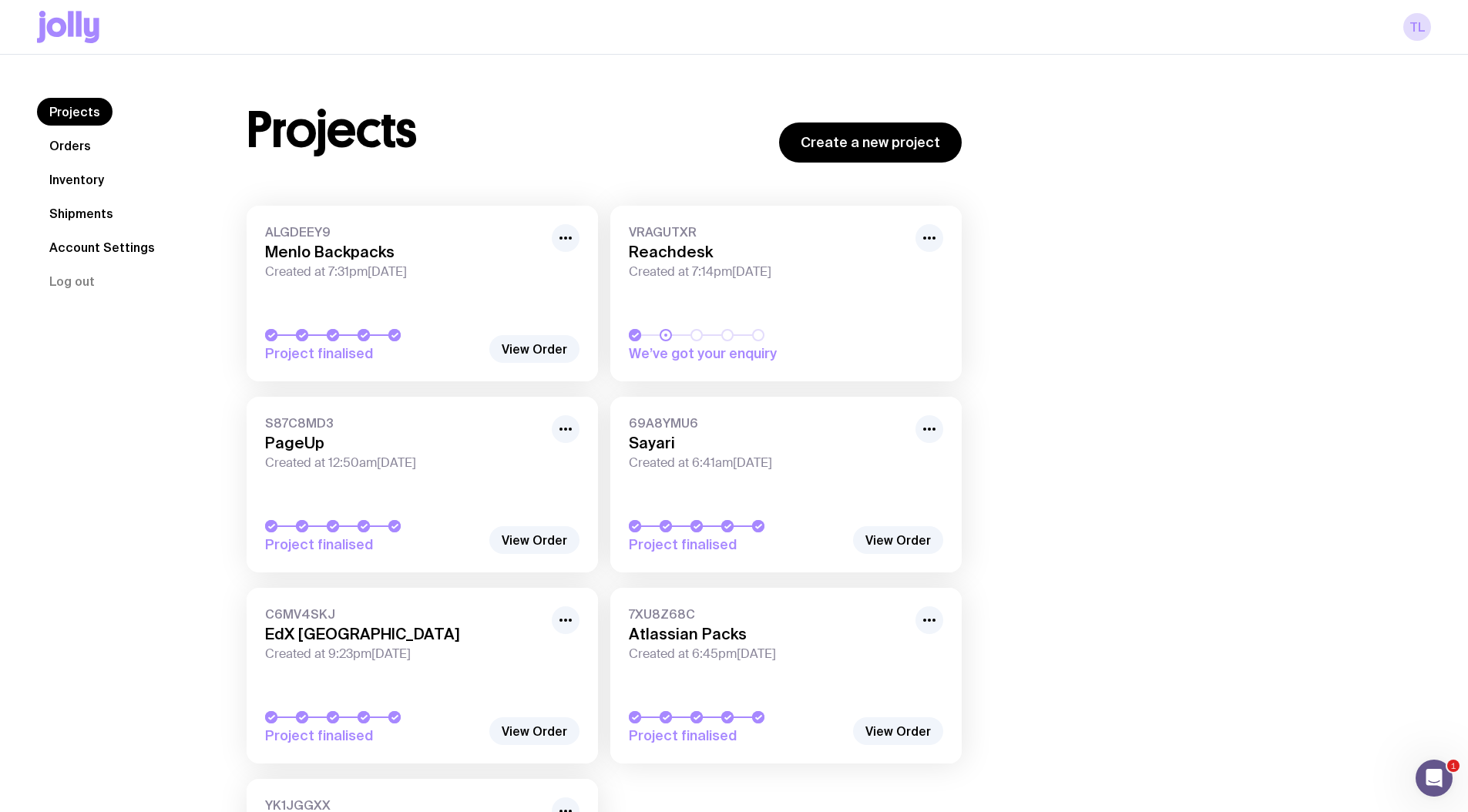 click on "Orders" 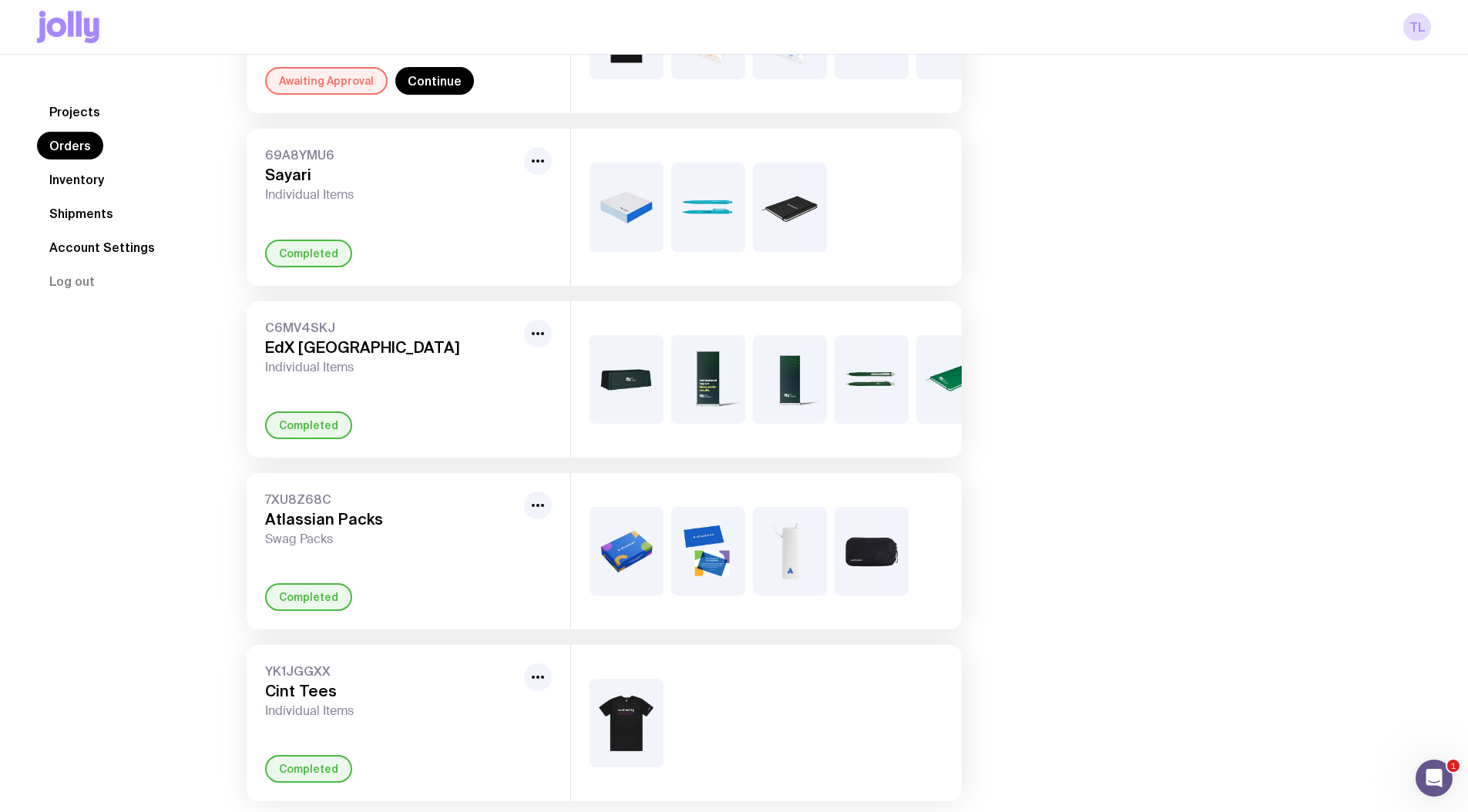 scroll, scrollTop: 461, scrollLeft: 0, axis: vertical 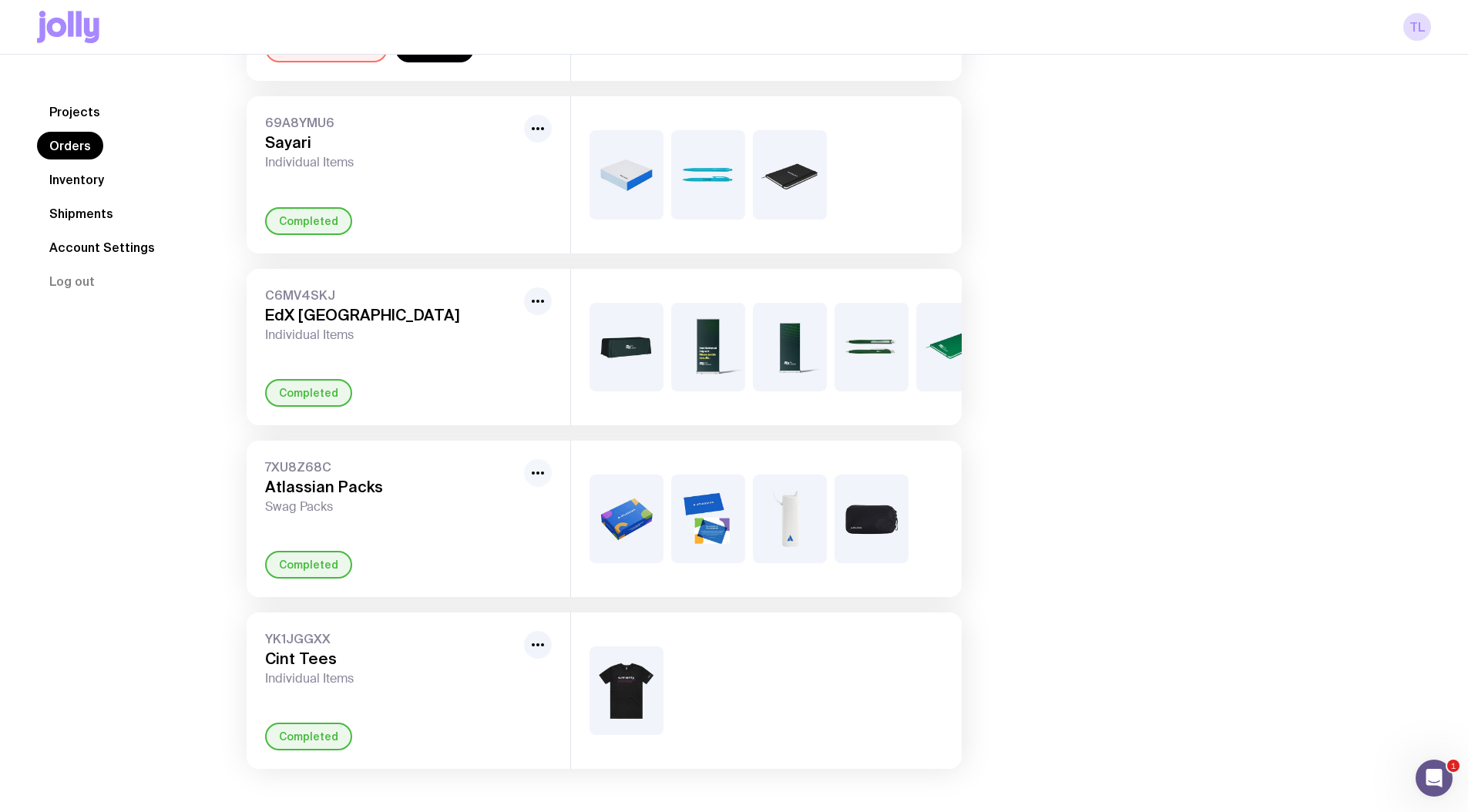 click 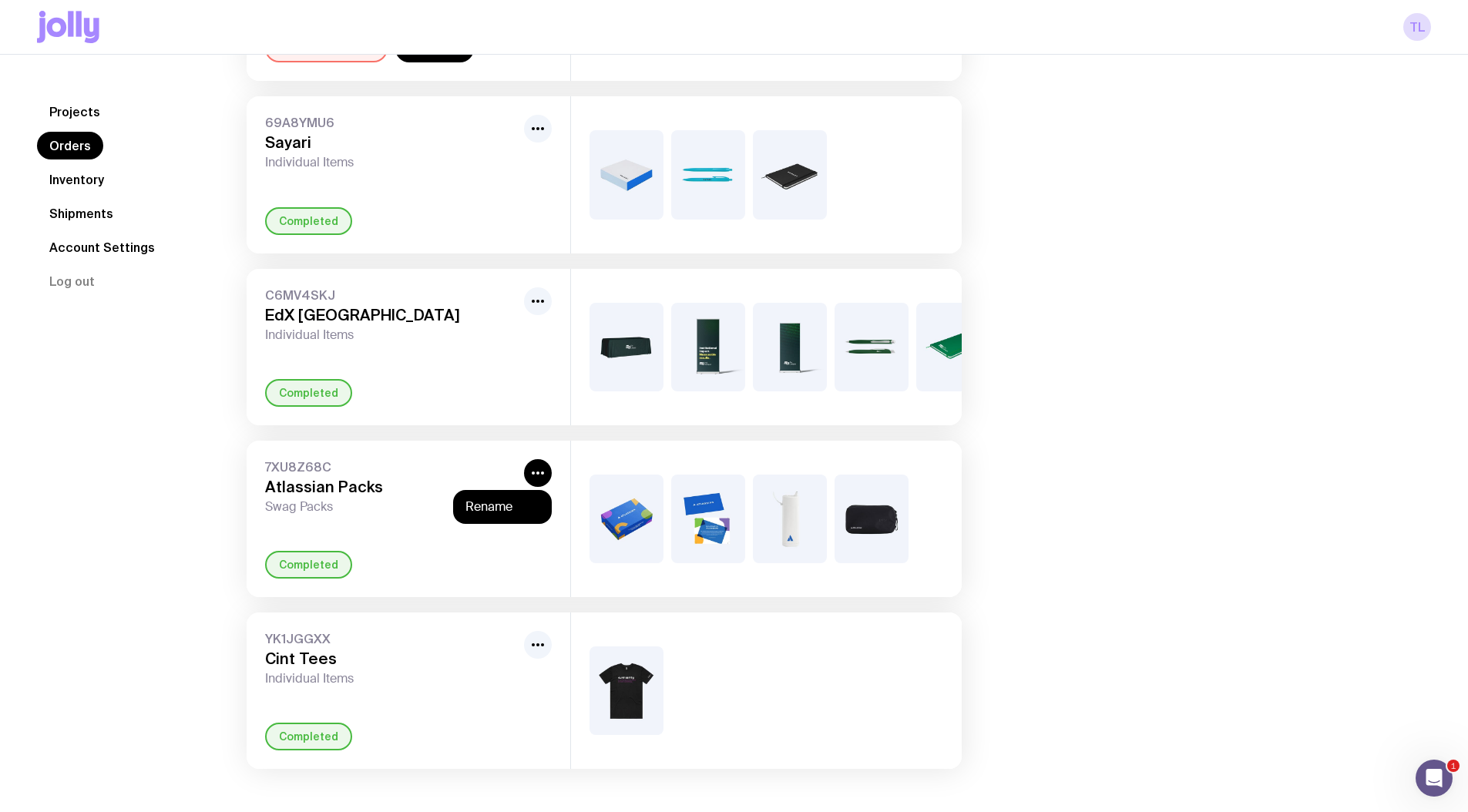 click on "Atlassian Packs" at bounding box center [391, 487] 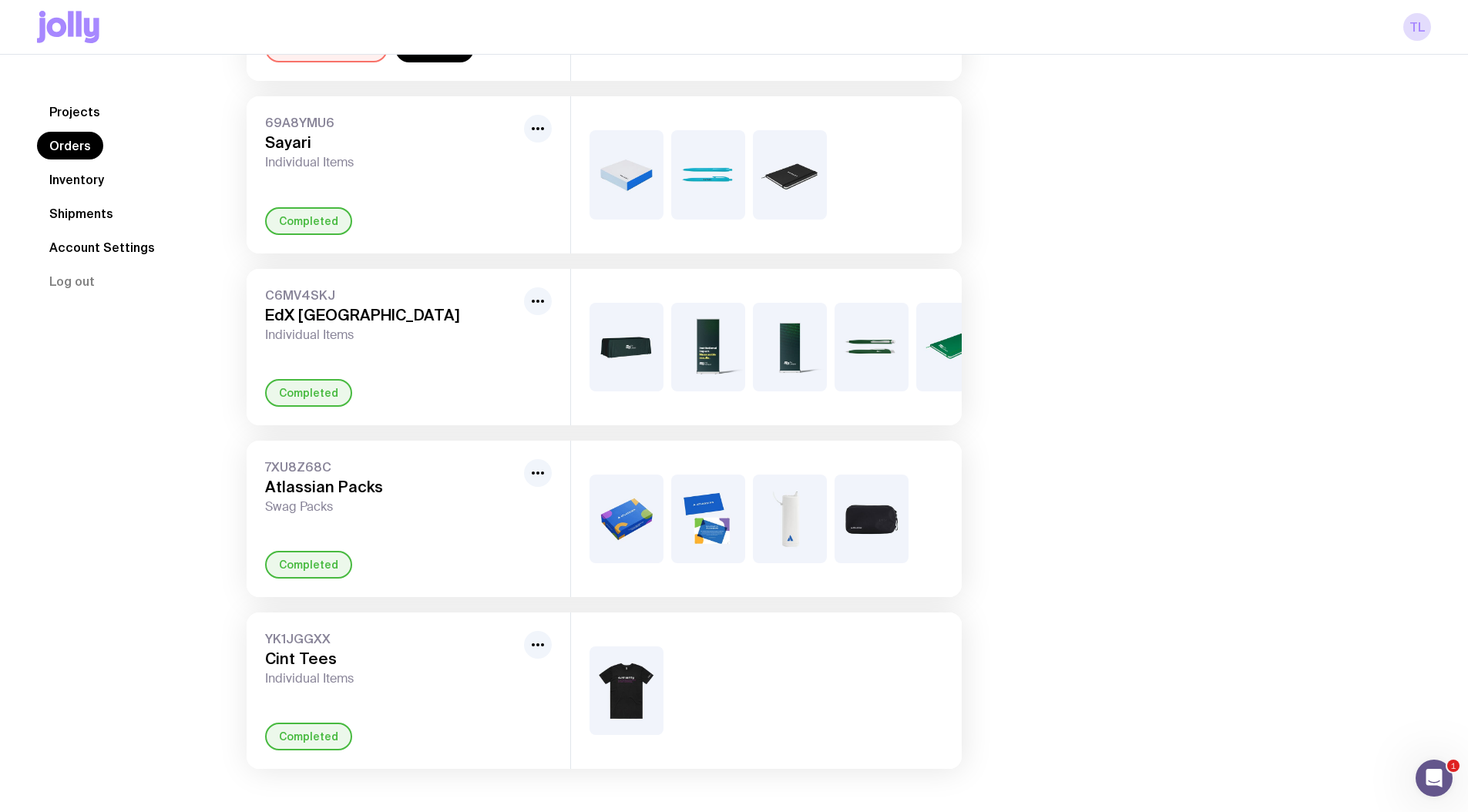 click on "Completed" at bounding box center [308, 565] 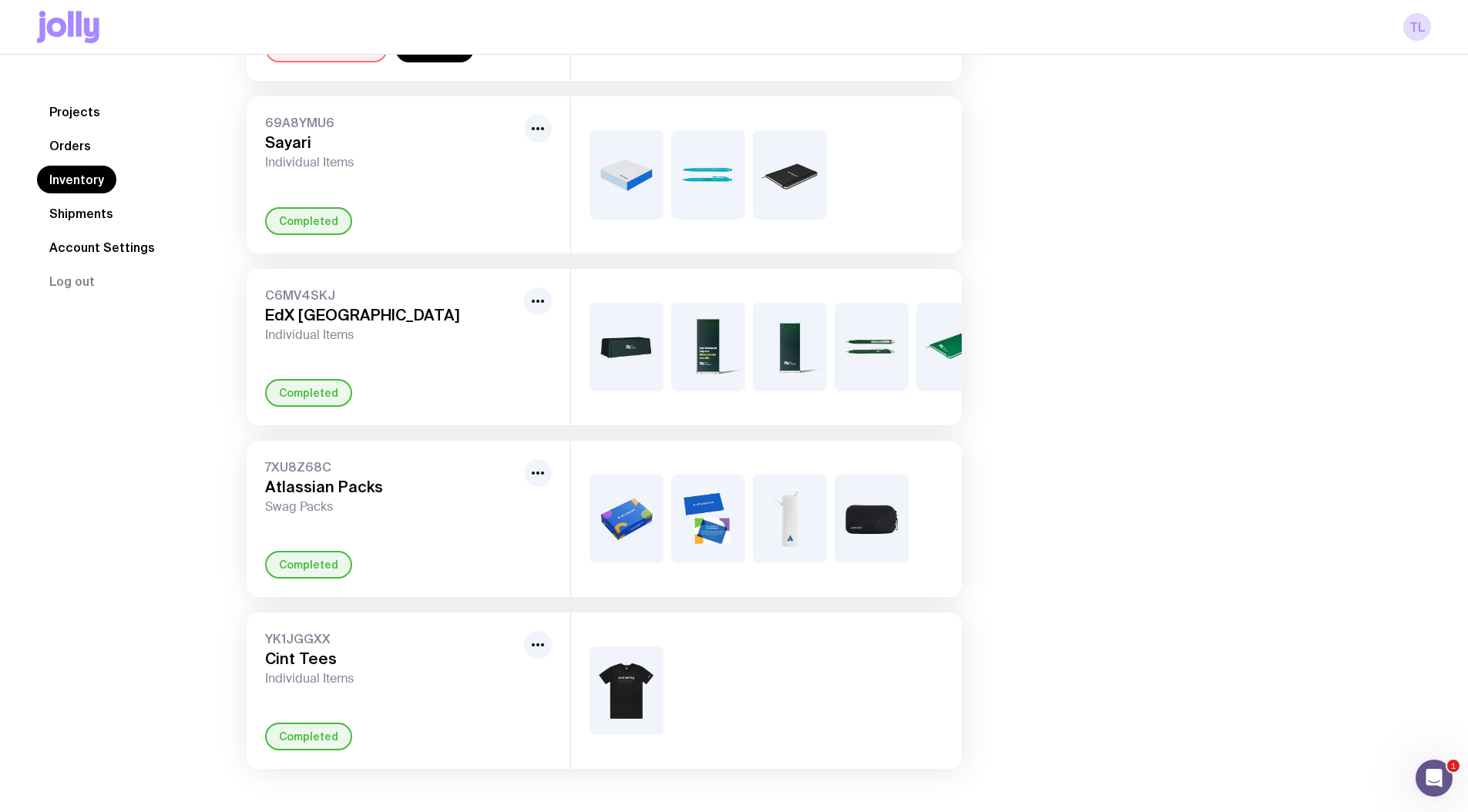 click on "Shipments" 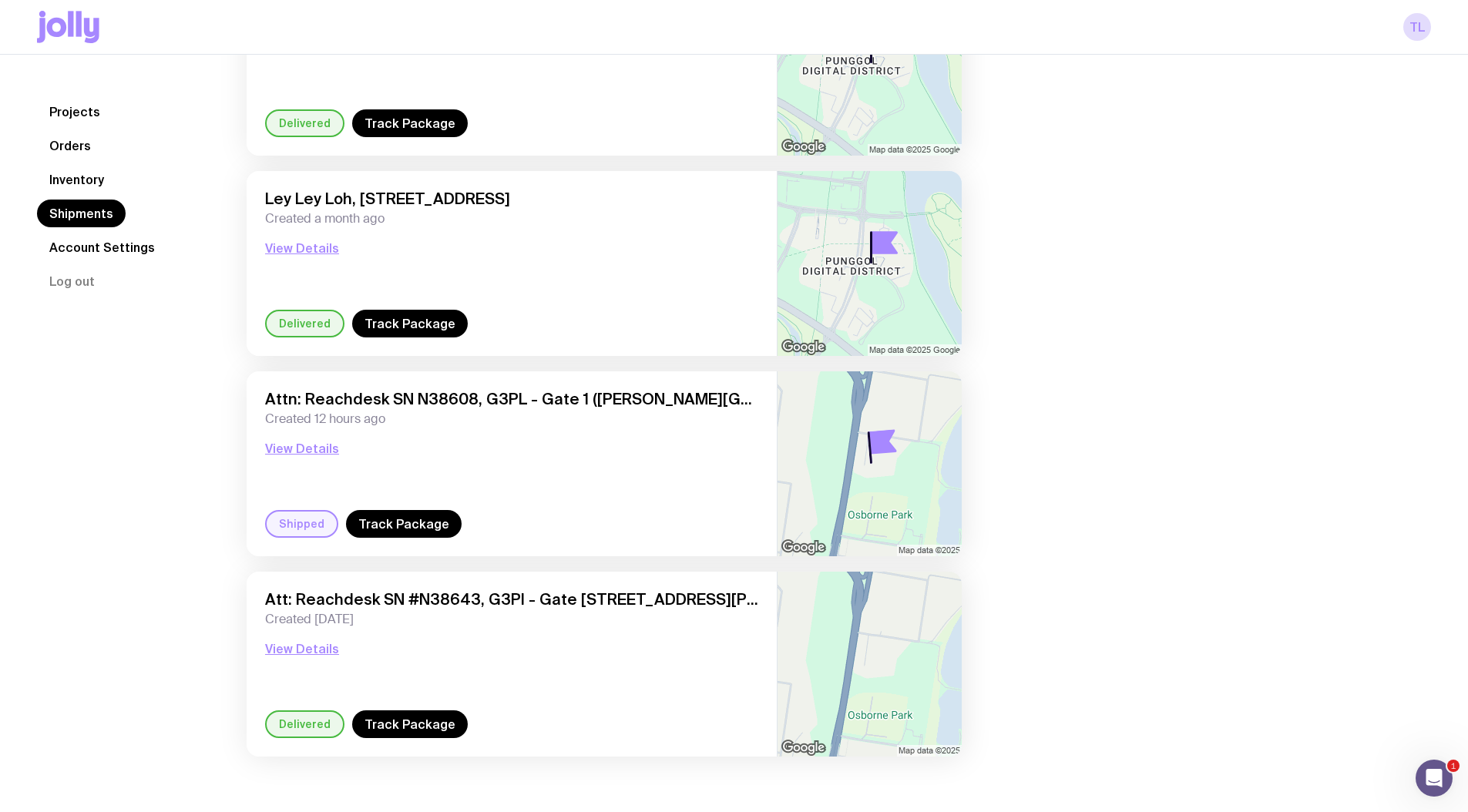 scroll, scrollTop: 423, scrollLeft: 0, axis: vertical 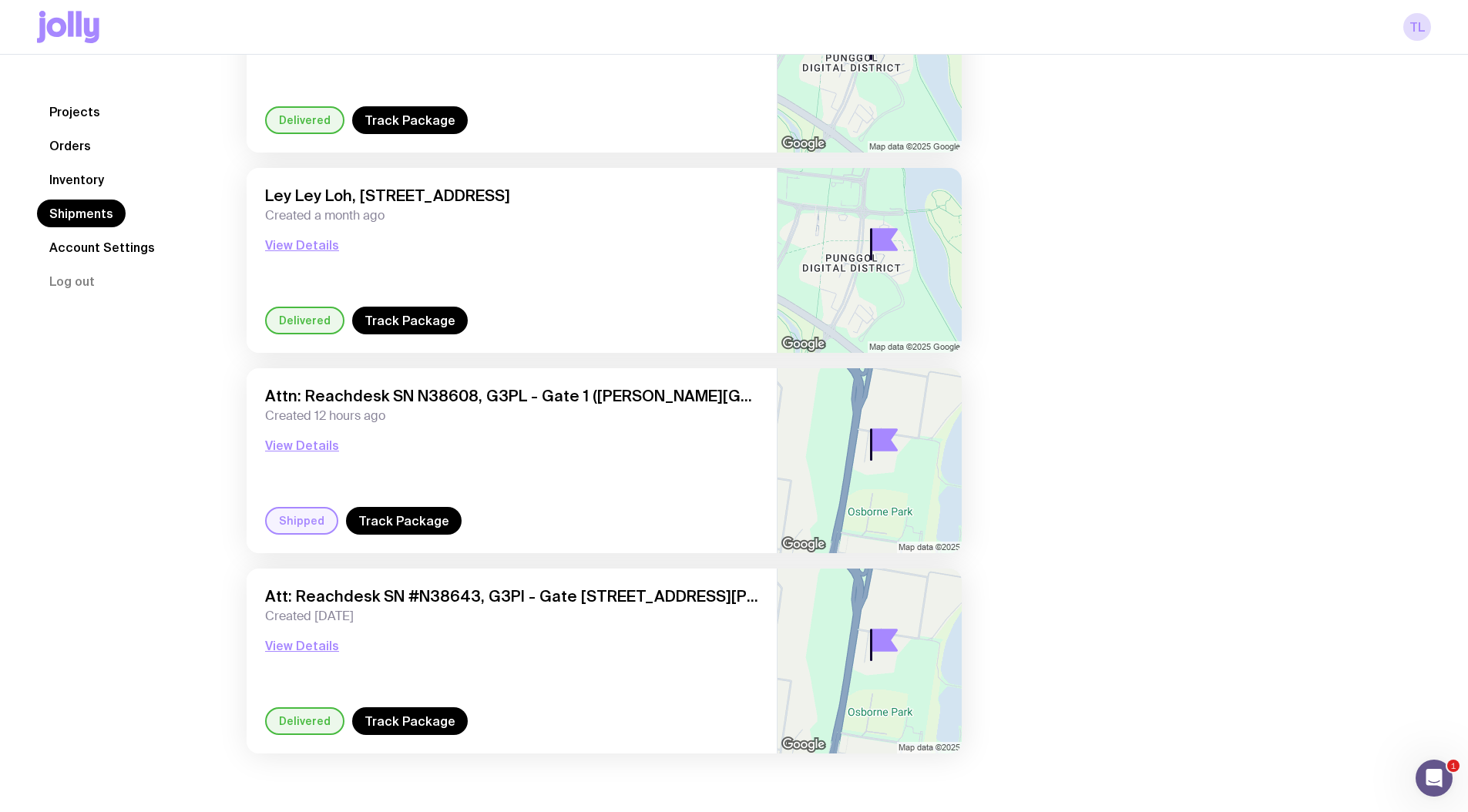 click on "Attn: Reachdesk SN N38608, G3PL - Gate 1 ([PERSON_NAME][GEOGRAPHIC_DATA]) [STREET_ADDRESS]" at bounding box center [512, 396] 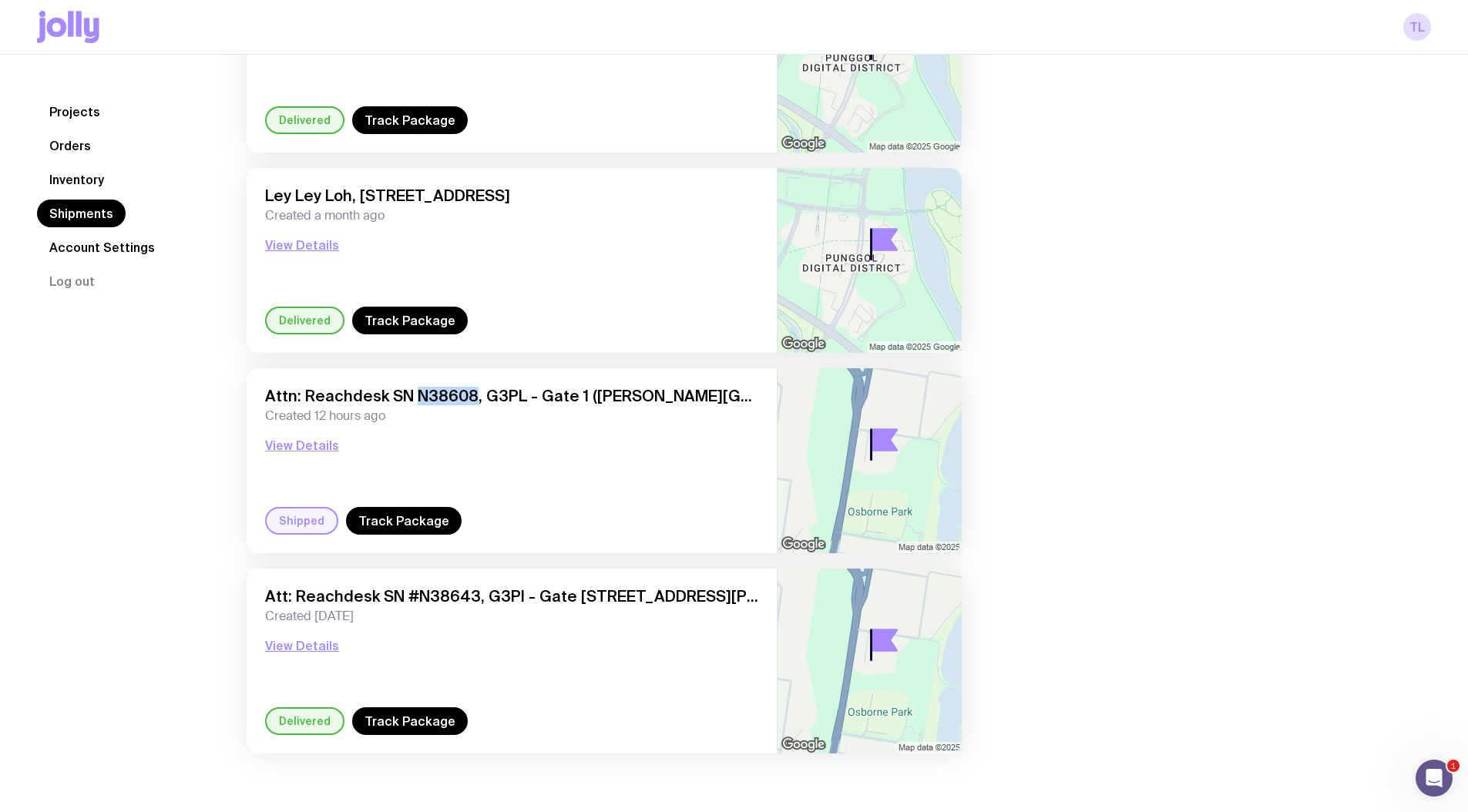 click on "Attn: Reachdesk SN N38608, G3PL - Gate 1 ([PERSON_NAME][GEOGRAPHIC_DATA]) [STREET_ADDRESS]" at bounding box center [512, 396] 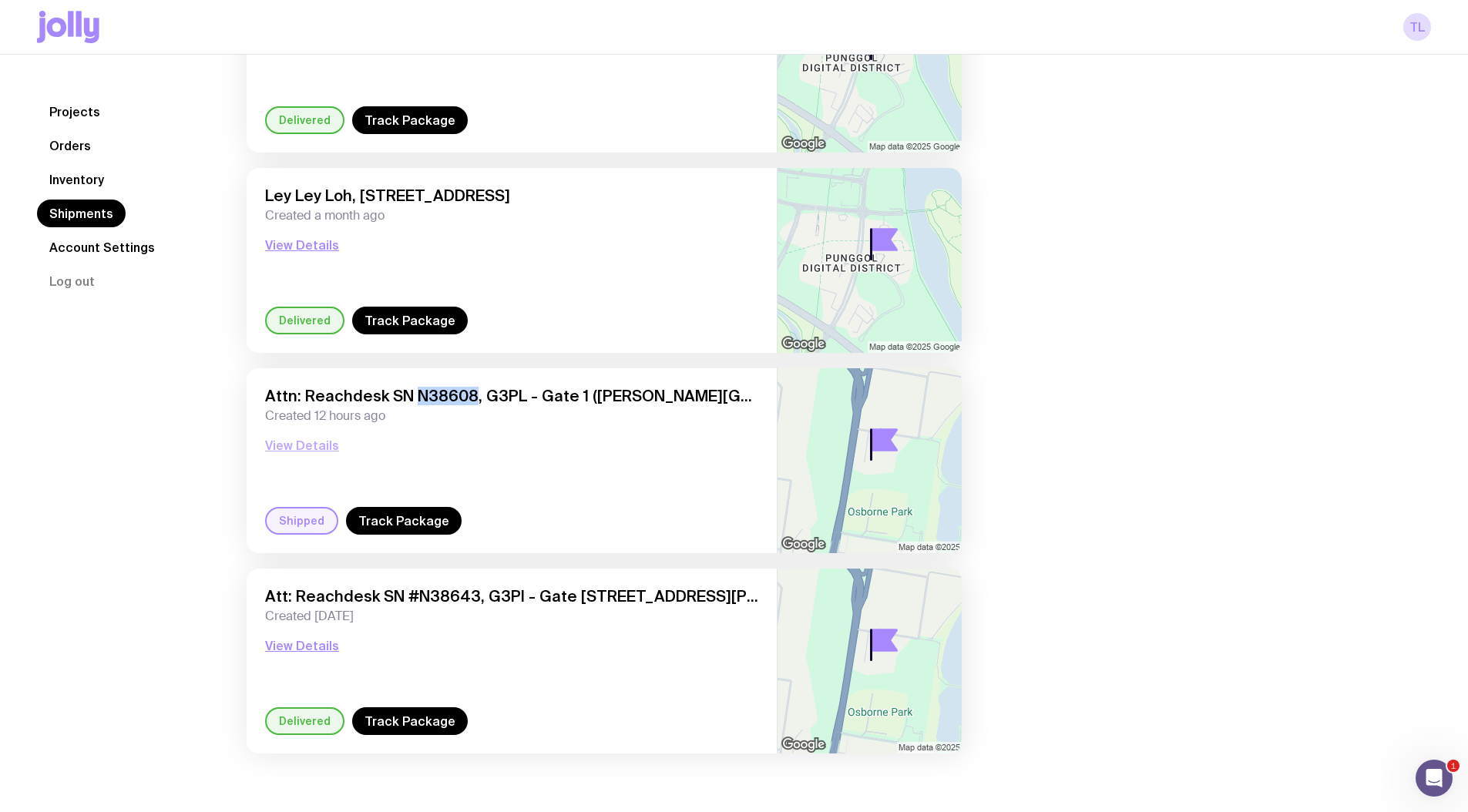 click on "View Details" at bounding box center (302, 445) 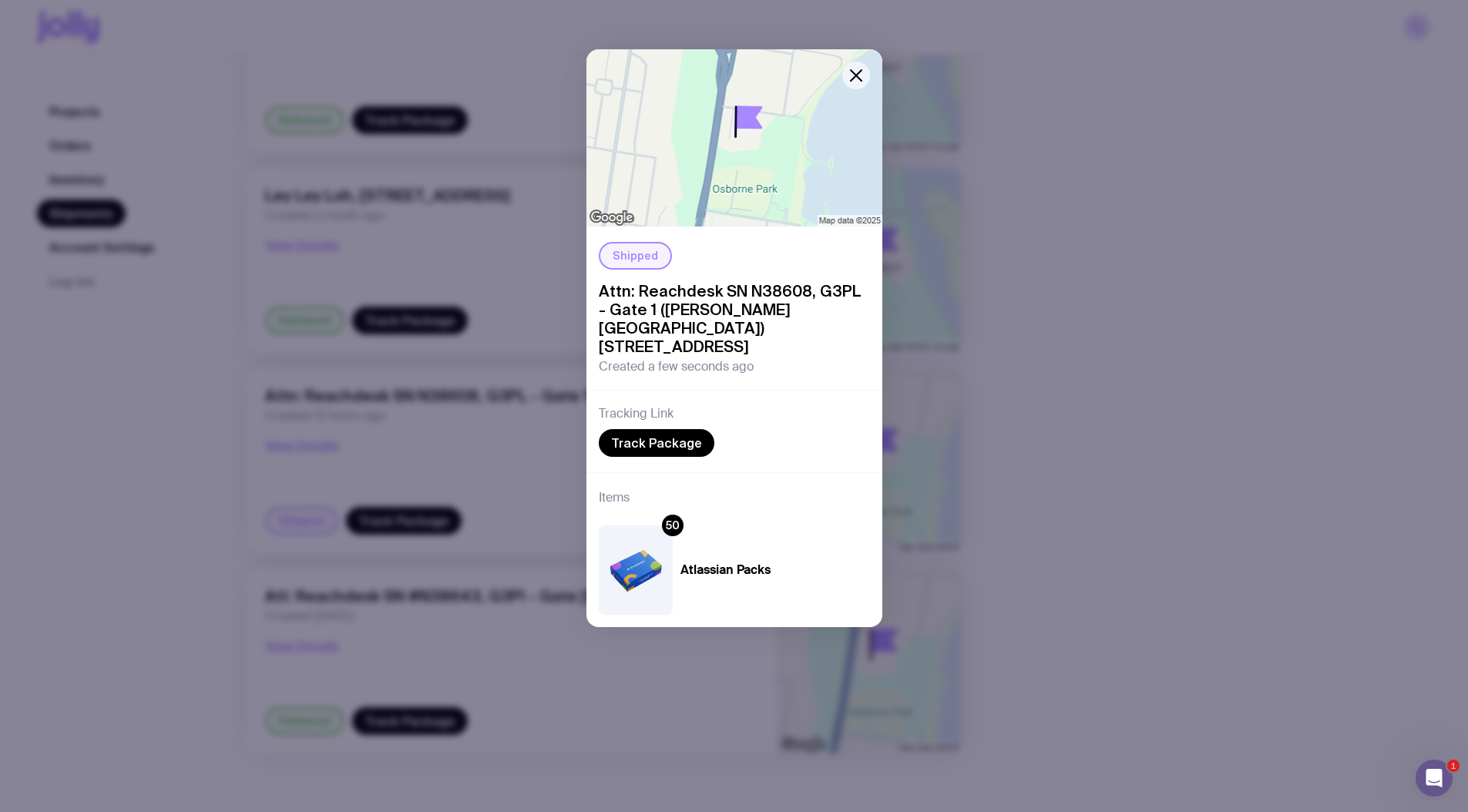 click on "Shipped Attn: Reachdesk SN N38608, G3PL - Gate 1 ([PERSON_NAME][GEOGRAPHIC_DATA]) [STREET_ADDRESS]  Created a few seconds ago Tracking Link  Track Package  Items 50 Atlassian Packs" 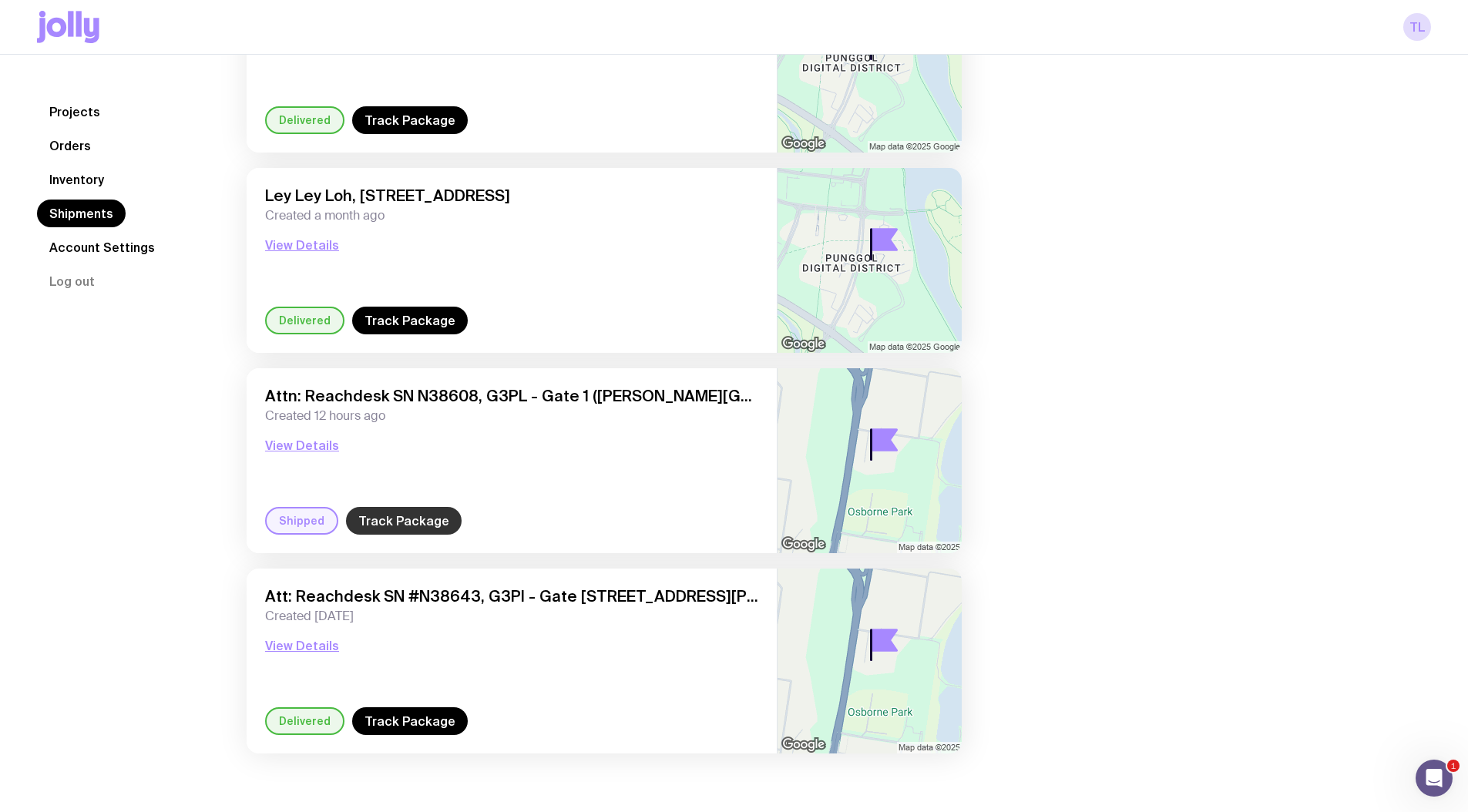 click on "Track Package" at bounding box center [404, 521] 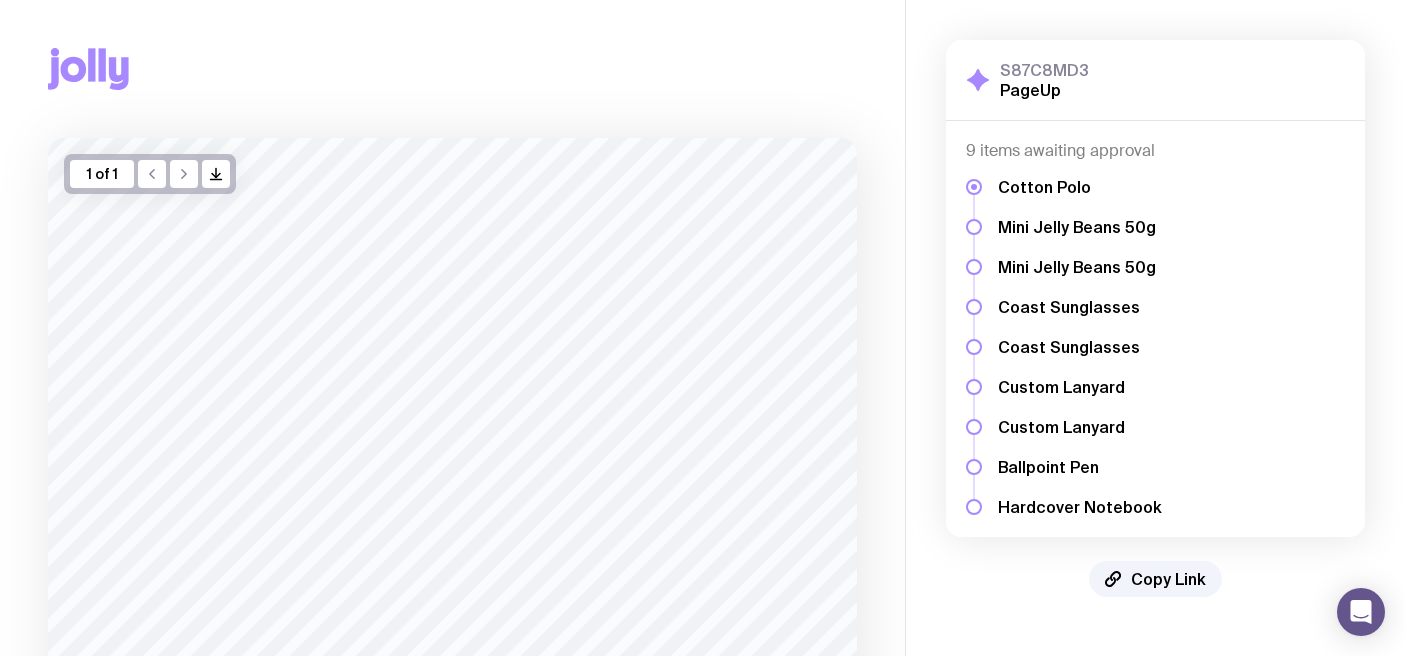 scroll, scrollTop: 0, scrollLeft: 0, axis: both 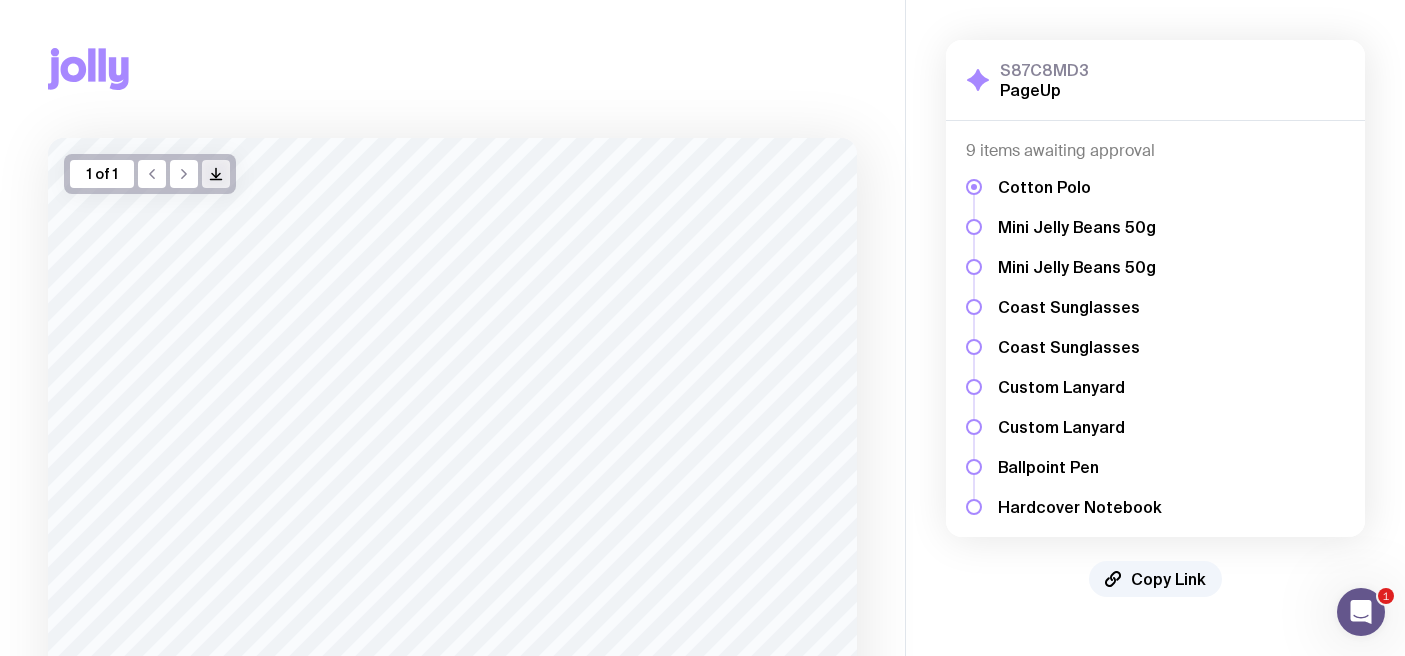 click on "/>   />" at bounding box center [216, 174] 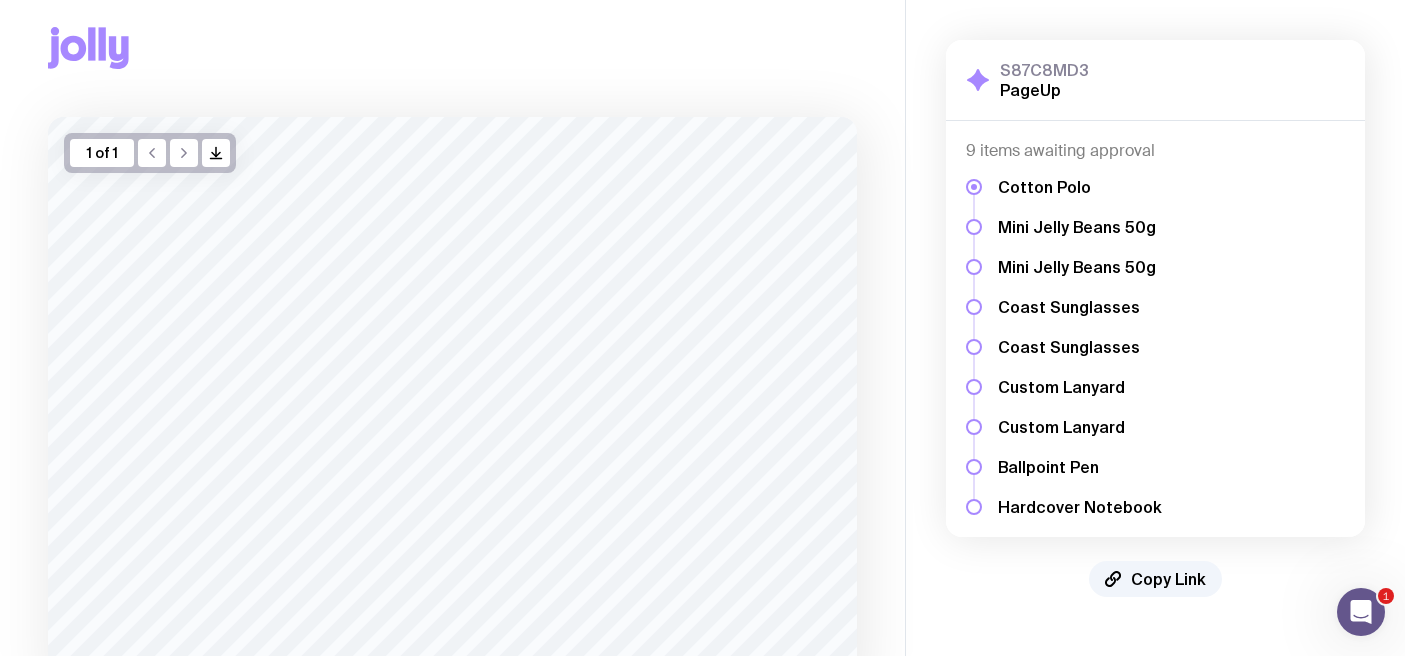 scroll, scrollTop: 5, scrollLeft: 0, axis: vertical 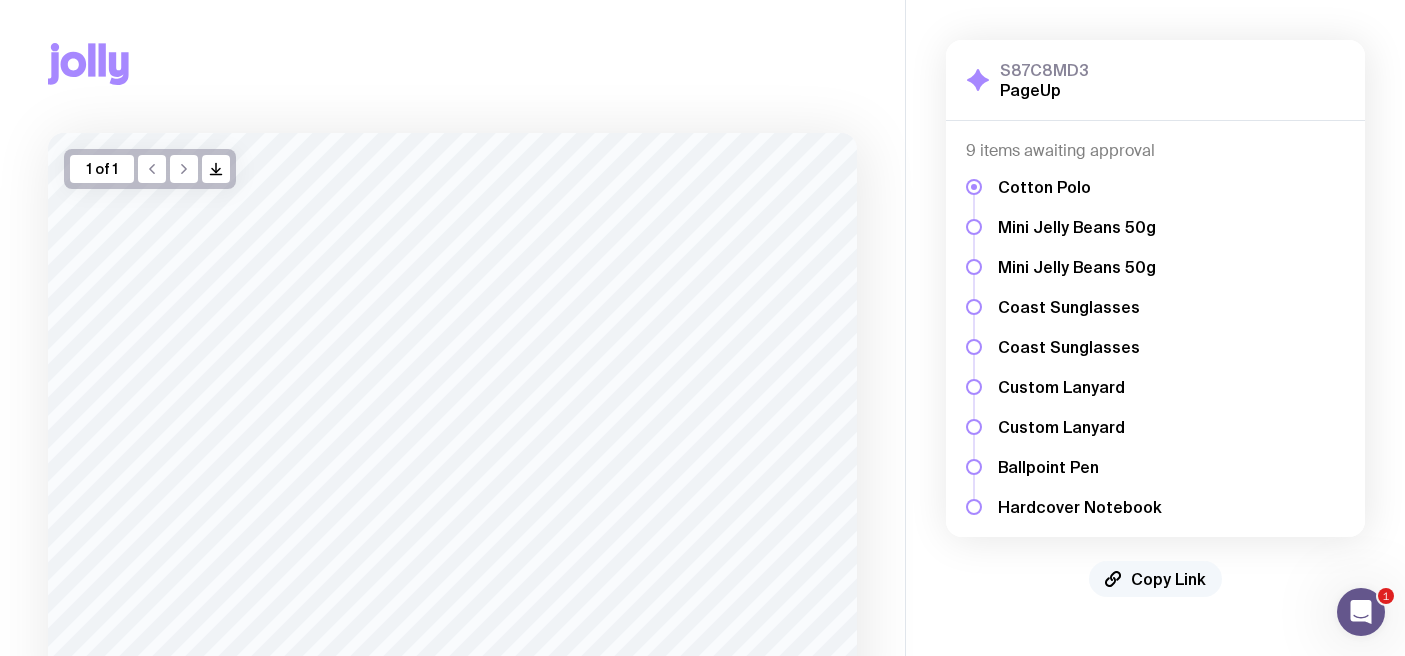 click on "Copy Link" at bounding box center [1155, 579] 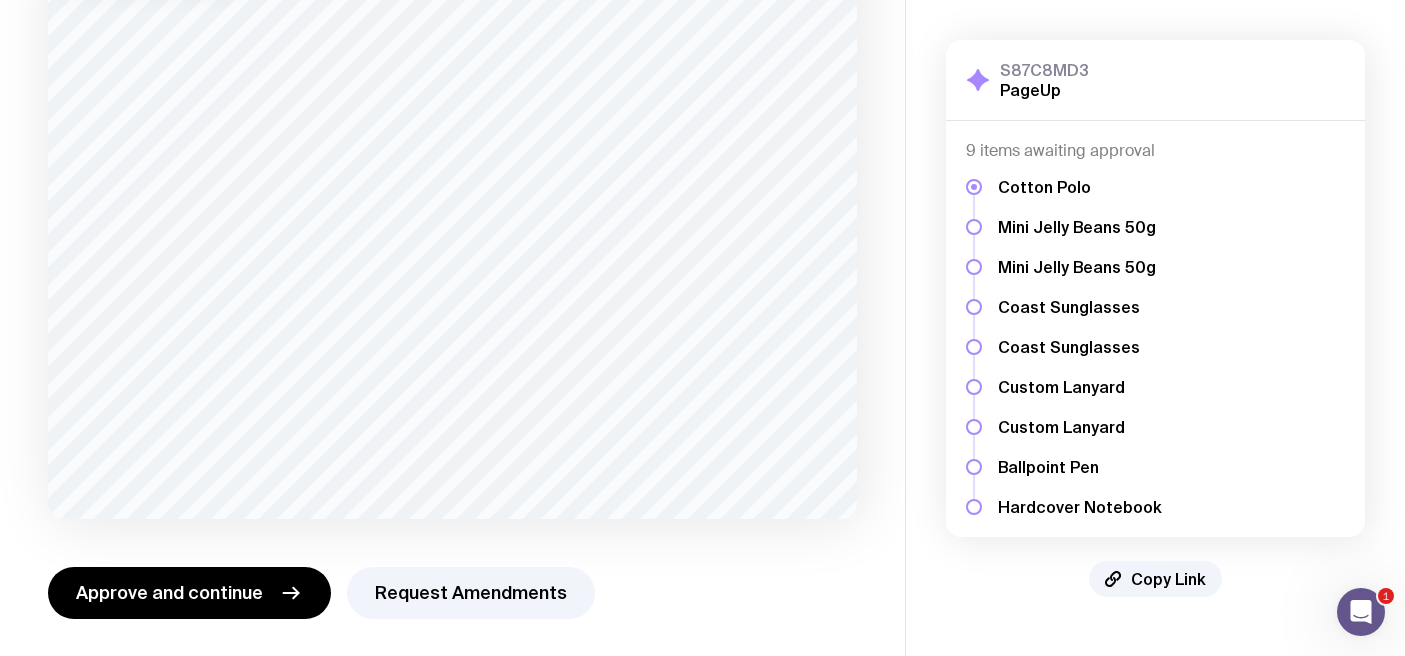 scroll, scrollTop: 204, scrollLeft: 0, axis: vertical 